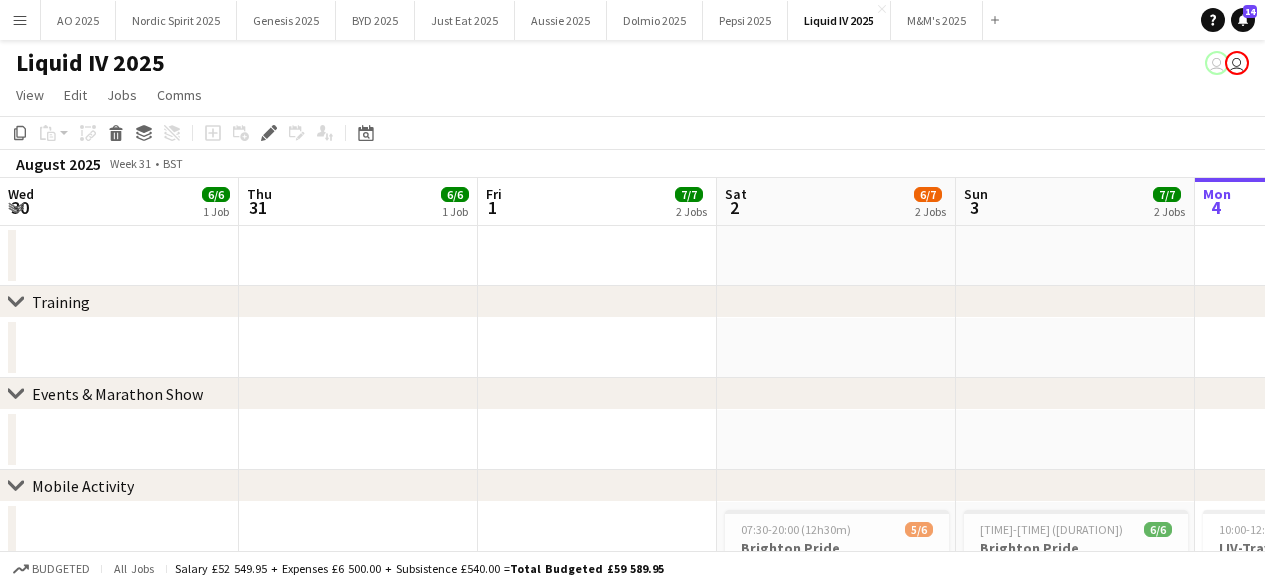 scroll, scrollTop: 0, scrollLeft: 0, axis: both 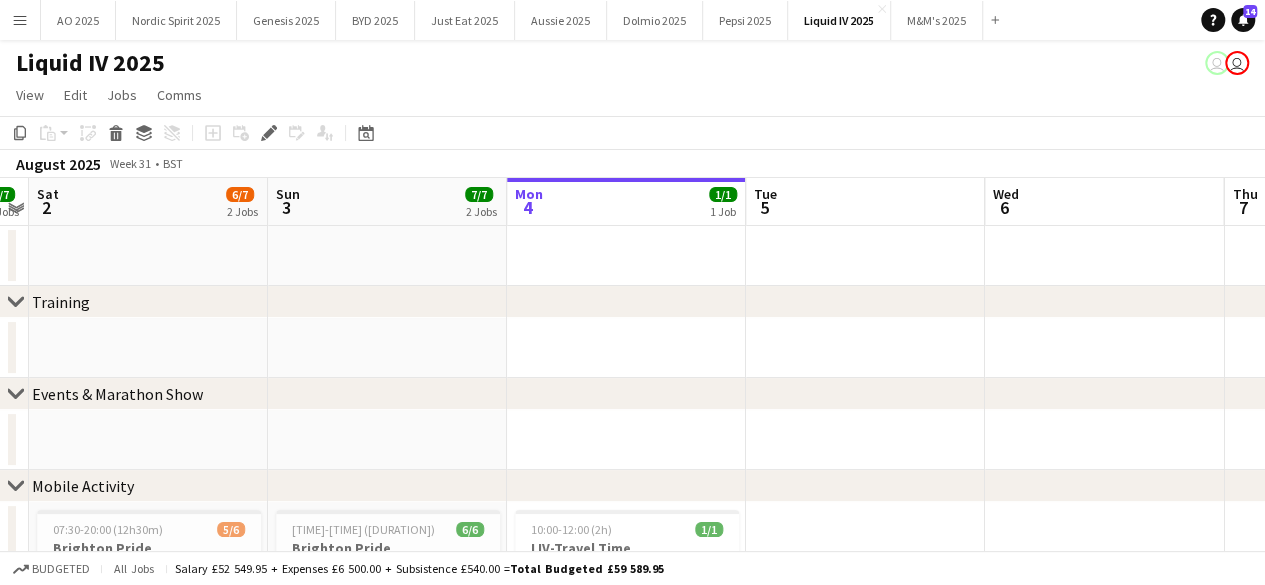 click on "Menu" at bounding box center [20, 20] 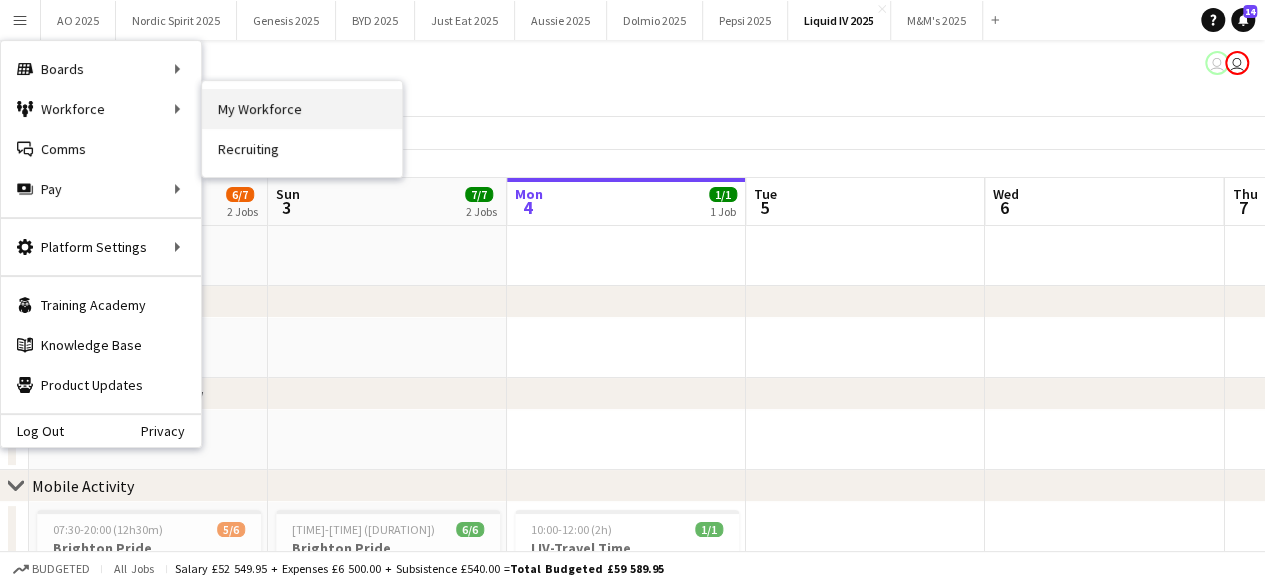 click on "My Workforce" at bounding box center [302, 109] 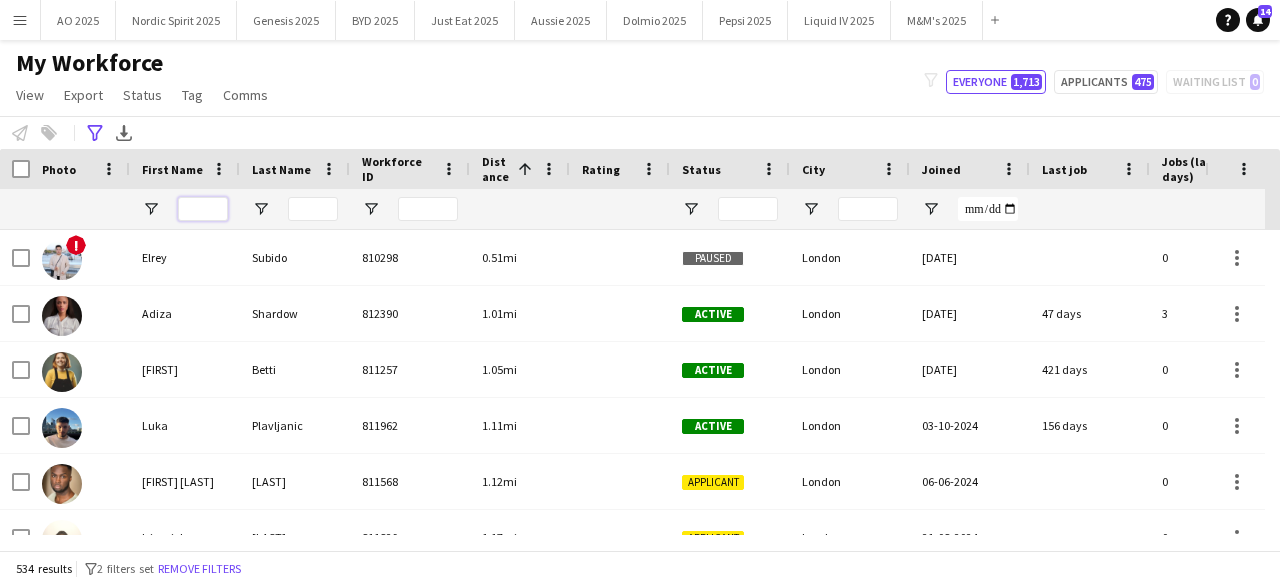 click at bounding box center (203, 209) 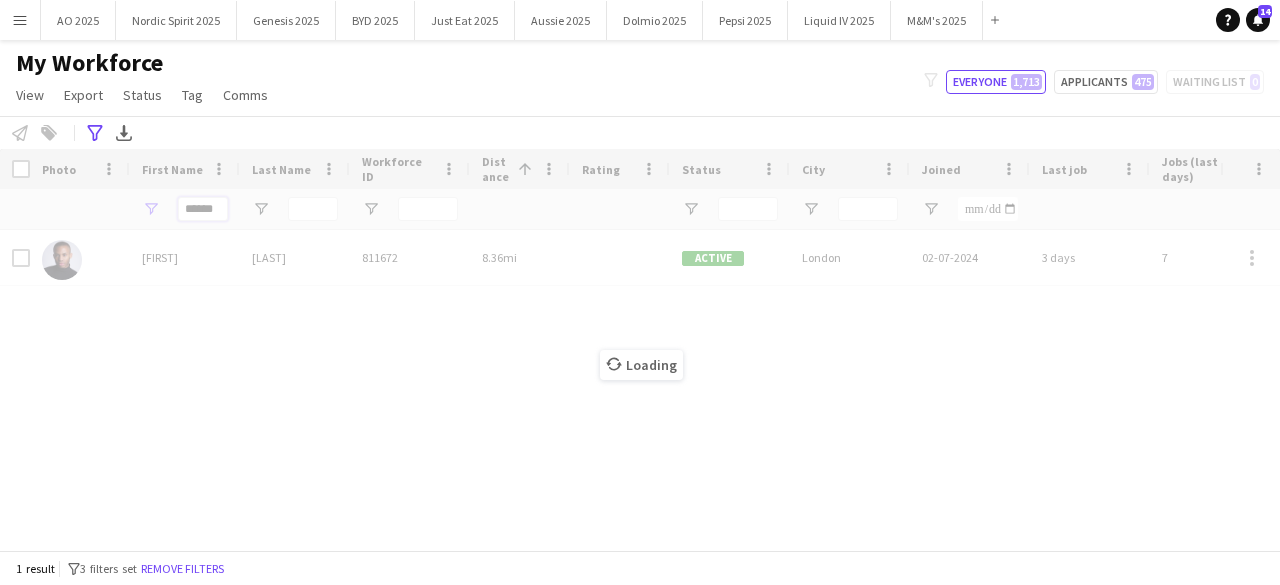 type on "******" 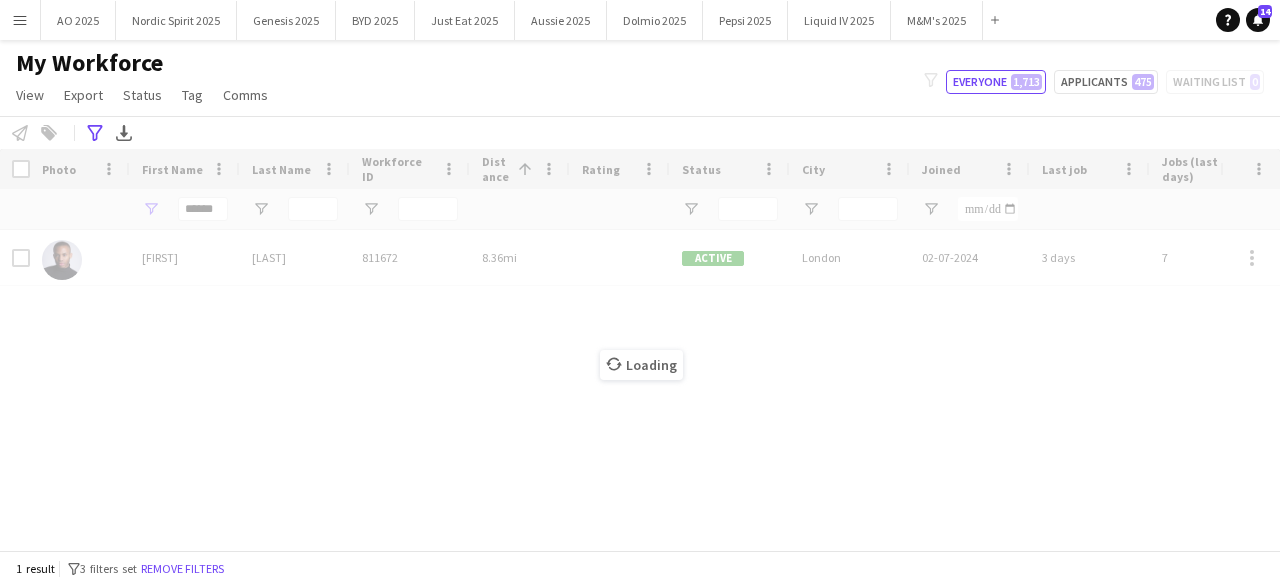 click on "Loading" at bounding box center [640, 349] 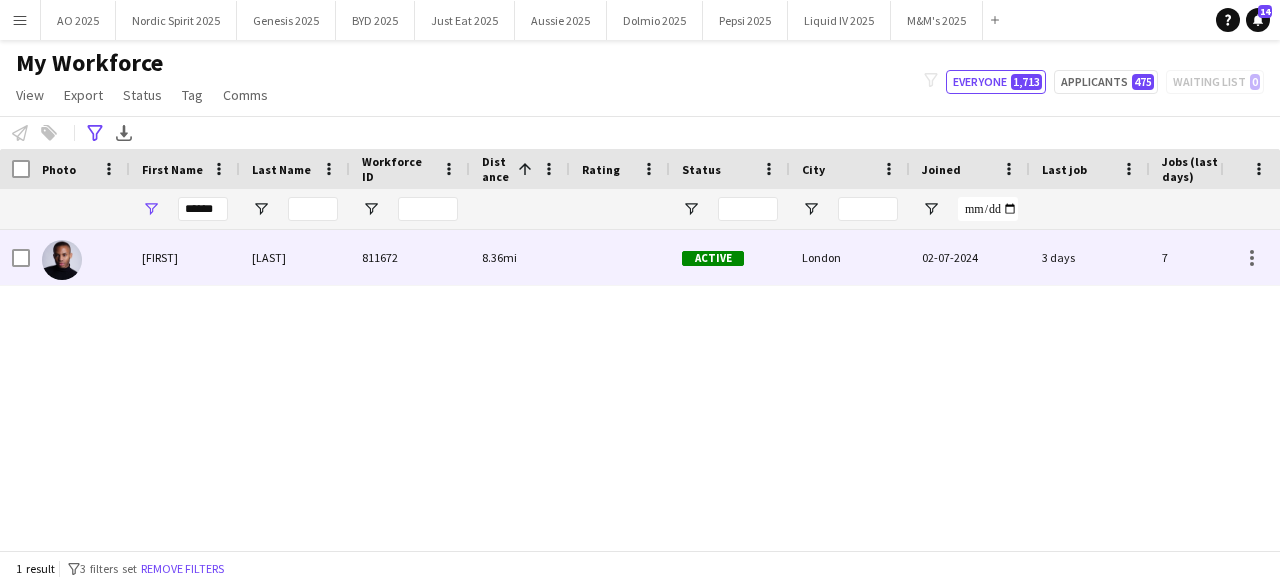 click at bounding box center [62, 260] 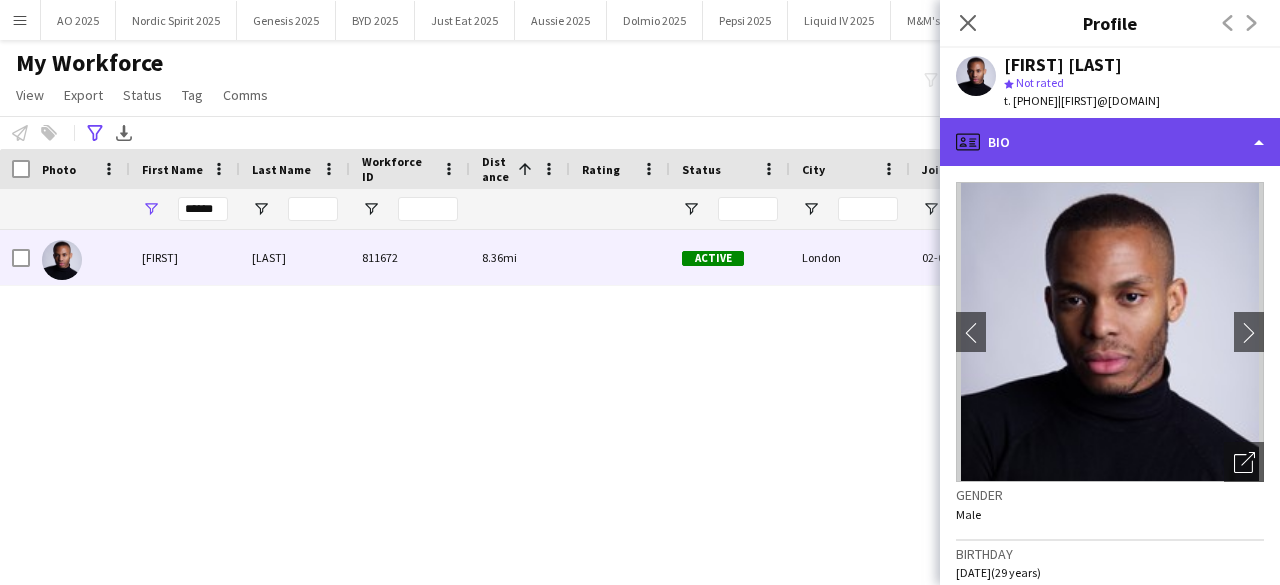 click on "profile
Bio" 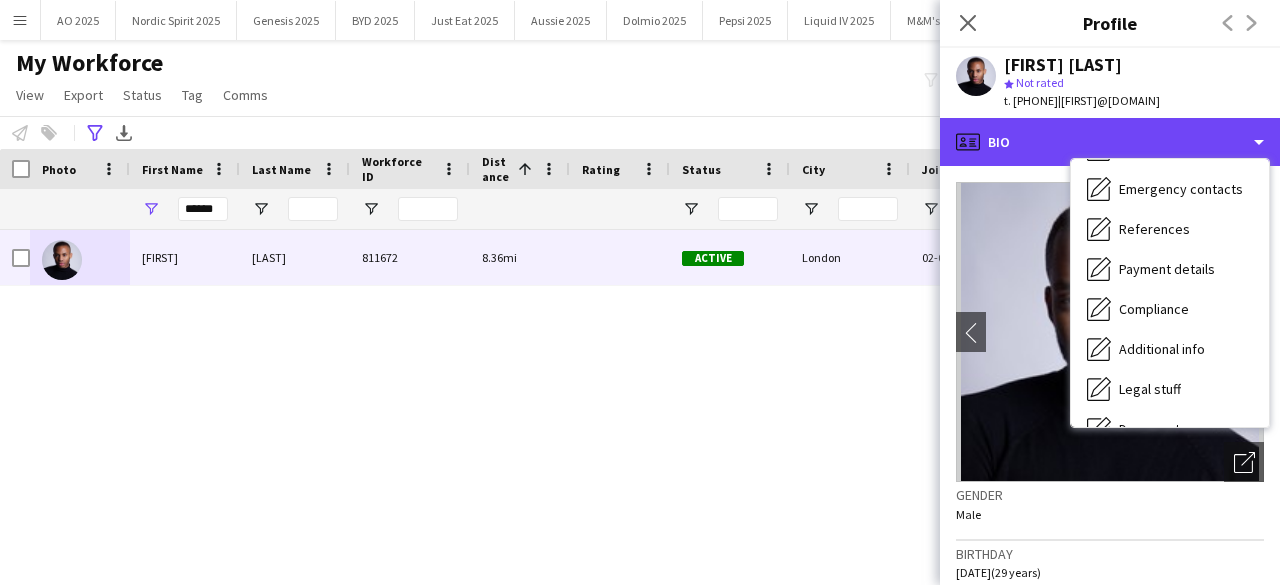 scroll, scrollTop: 268, scrollLeft: 0, axis: vertical 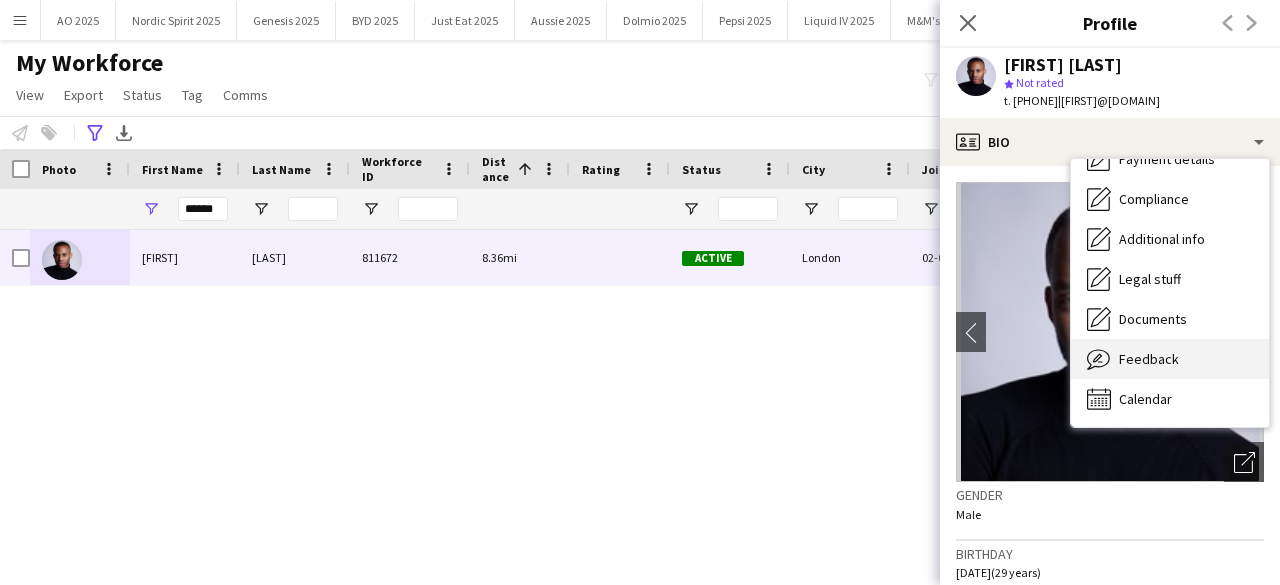 click on "Feedback
Feedback" at bounding box center (1170, 359) 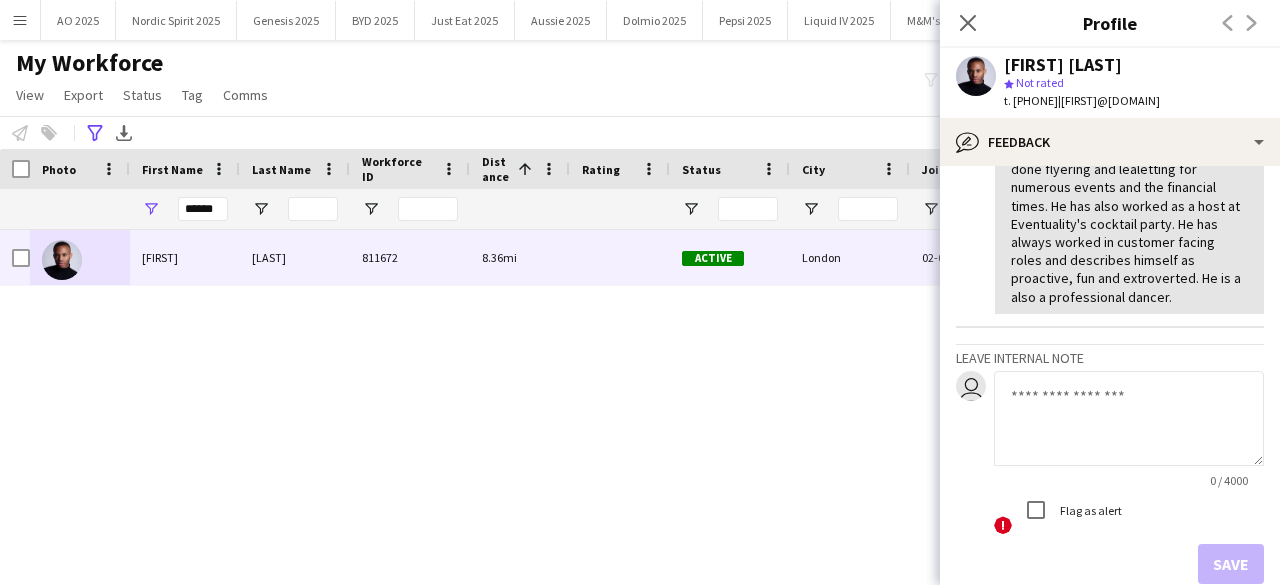 scroll, scrollTop: 1102, scrollLeft: 0, axis: vertical 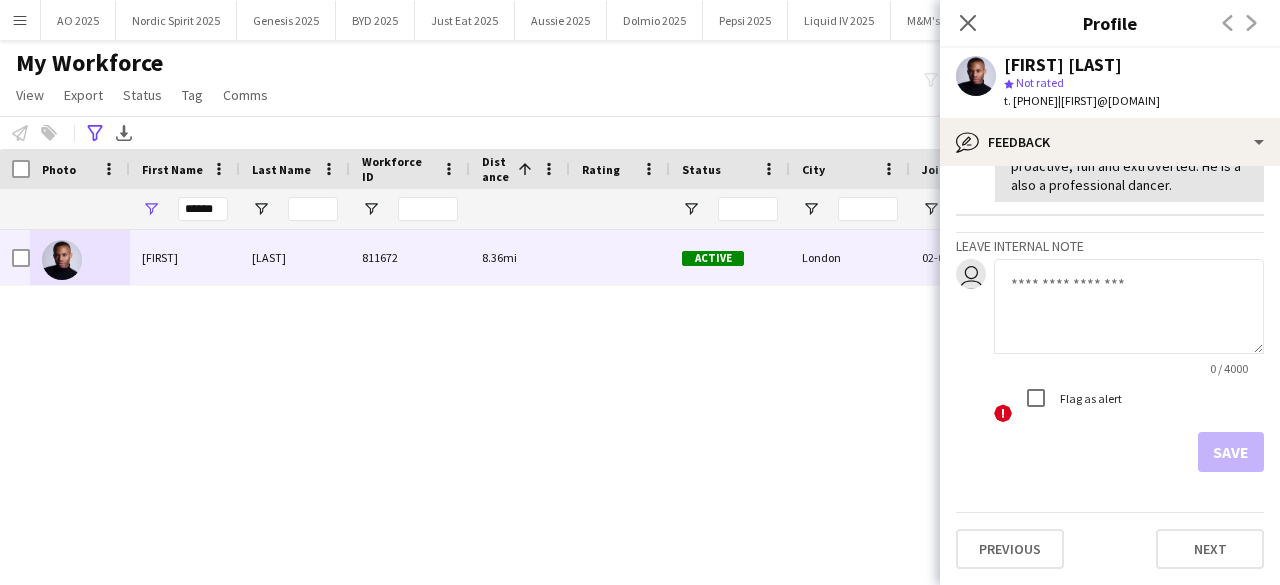 click 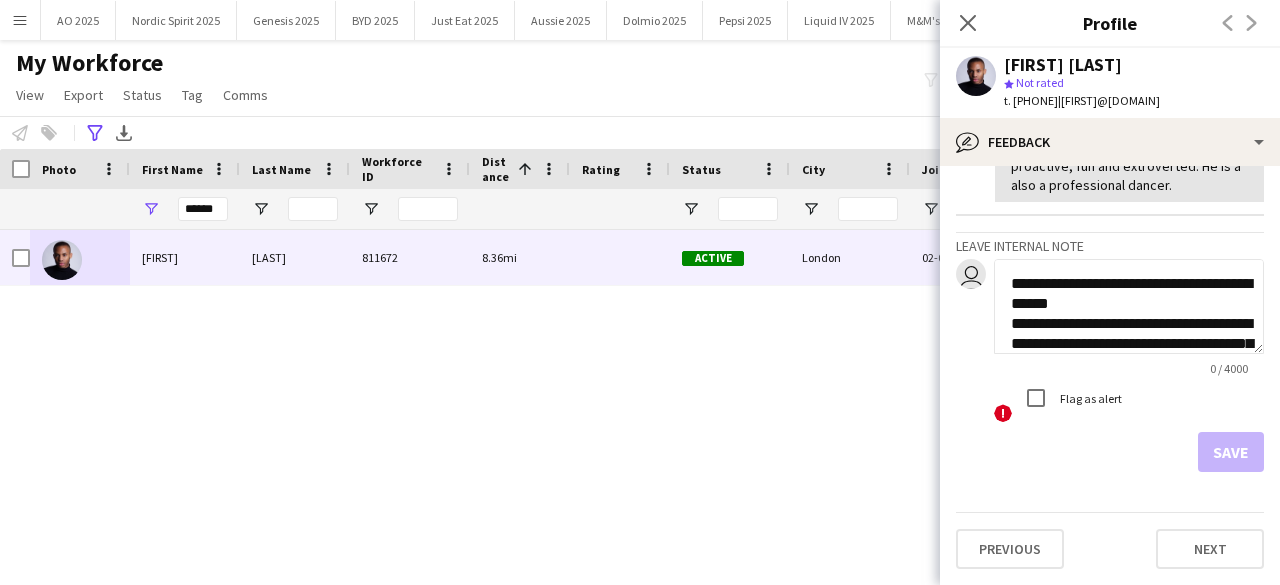 scroll, scrollTop: 480, scrollLeft: 0, axis: vertical 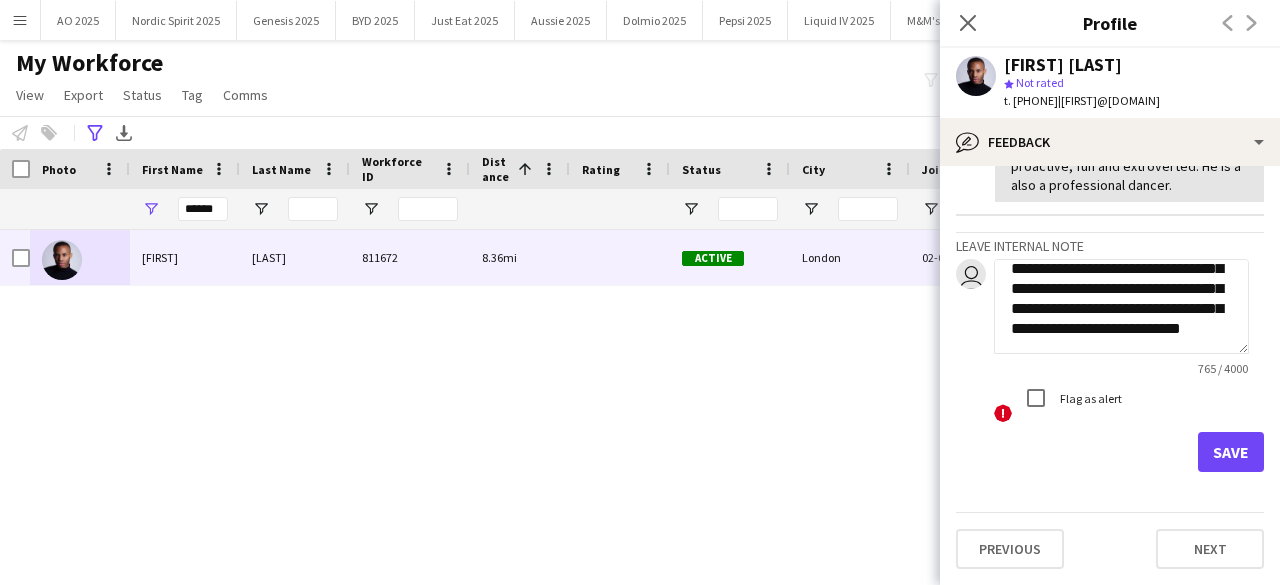 type on "**********" 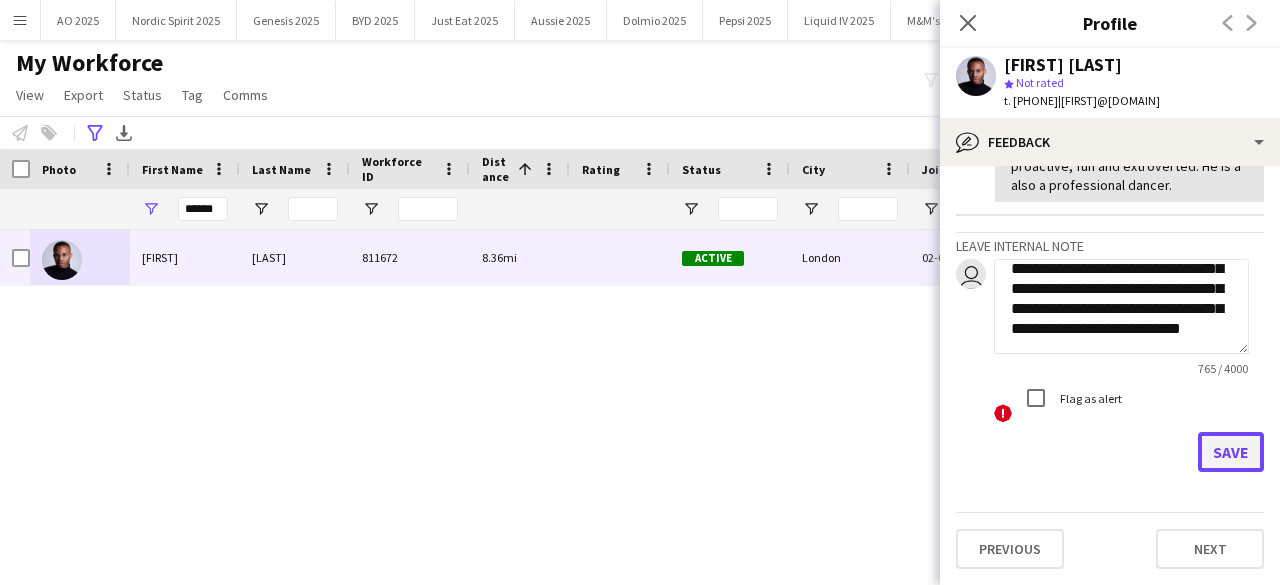 click on "Save" 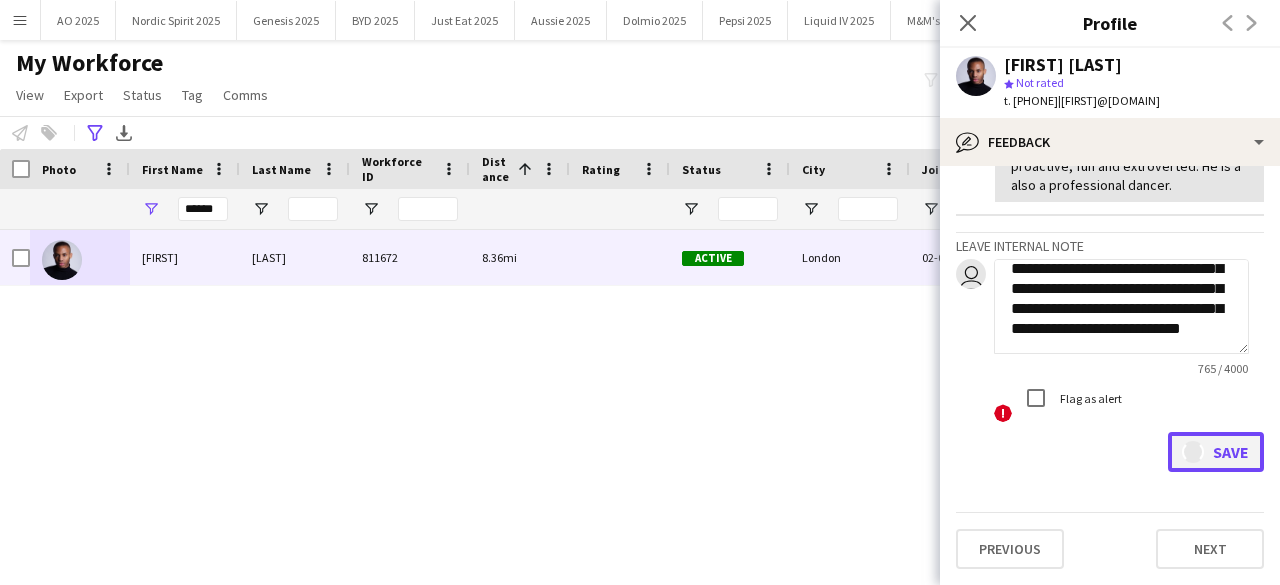 type 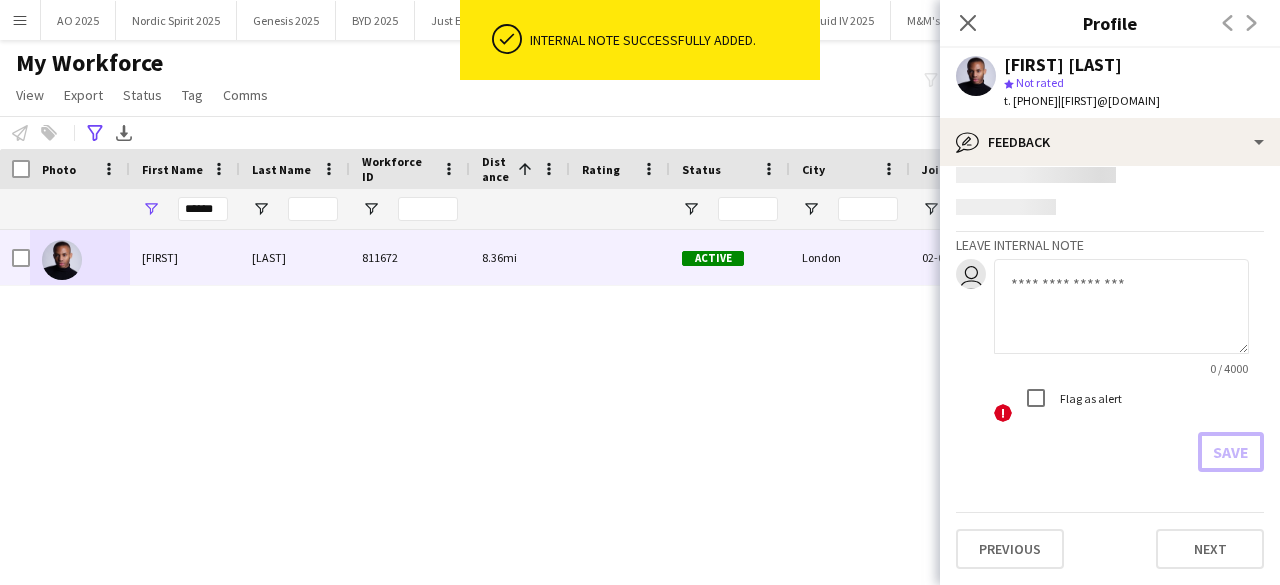 scroll, scrollTop: 0, scrollLeft: 0, axis: both 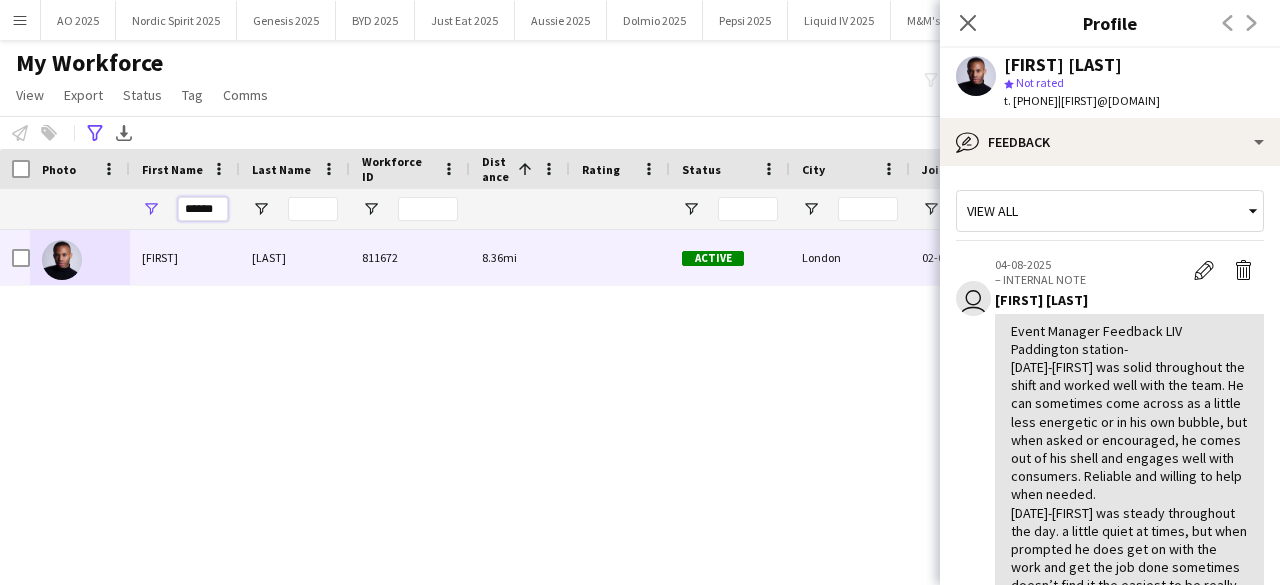 click on "******" at bounding box center [203, 209] 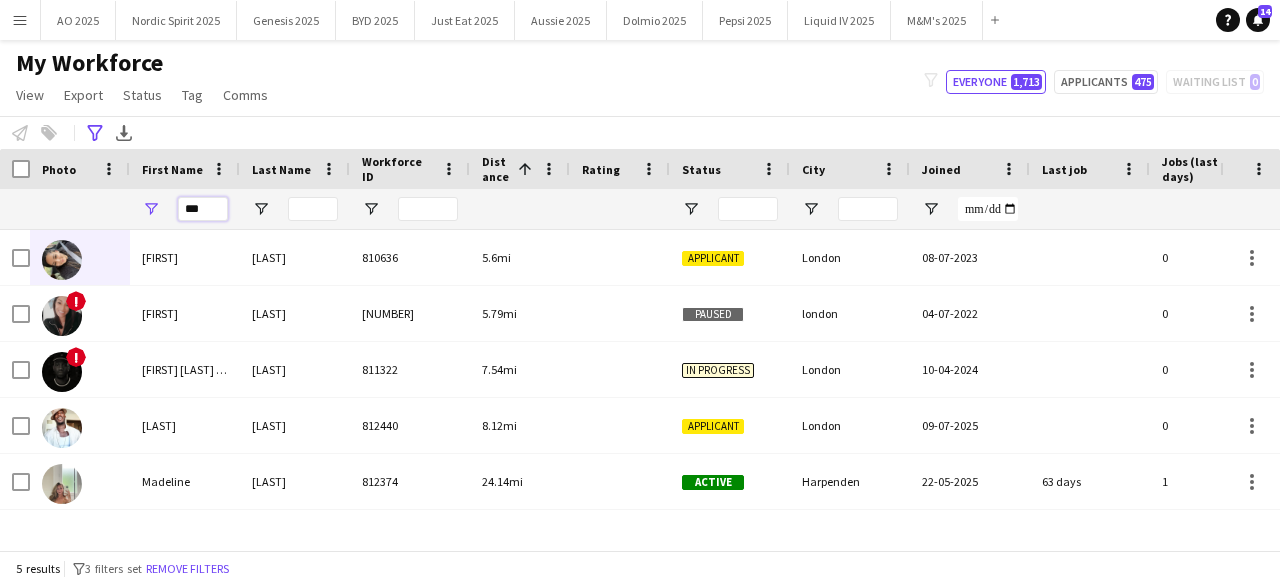 type on "***" 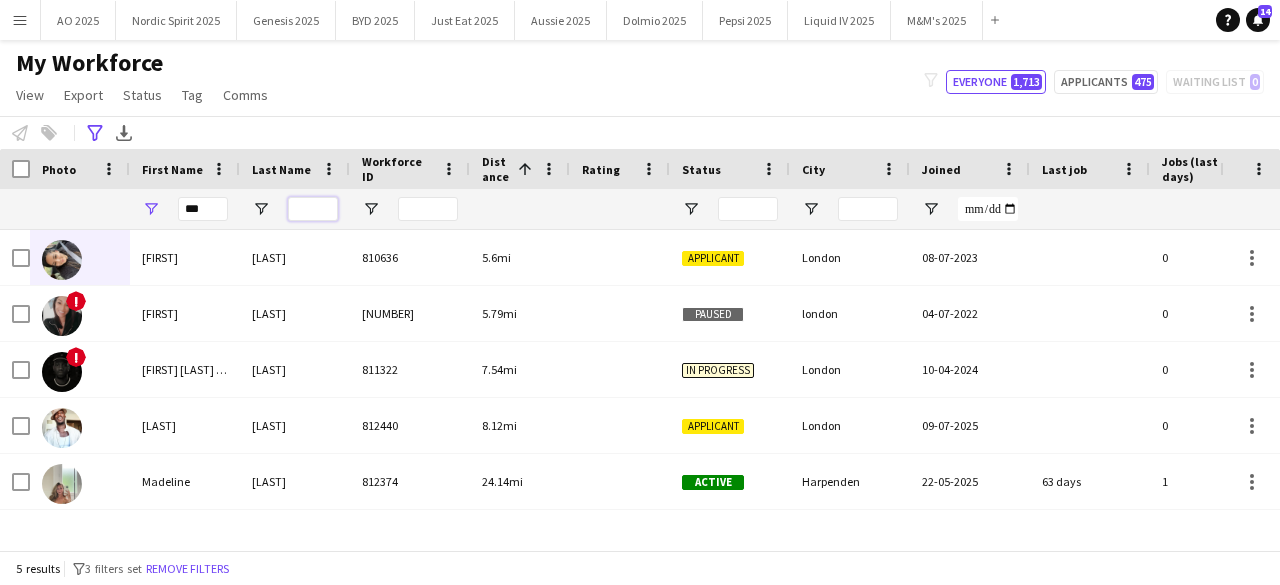 click at bounding box center [313, 209] 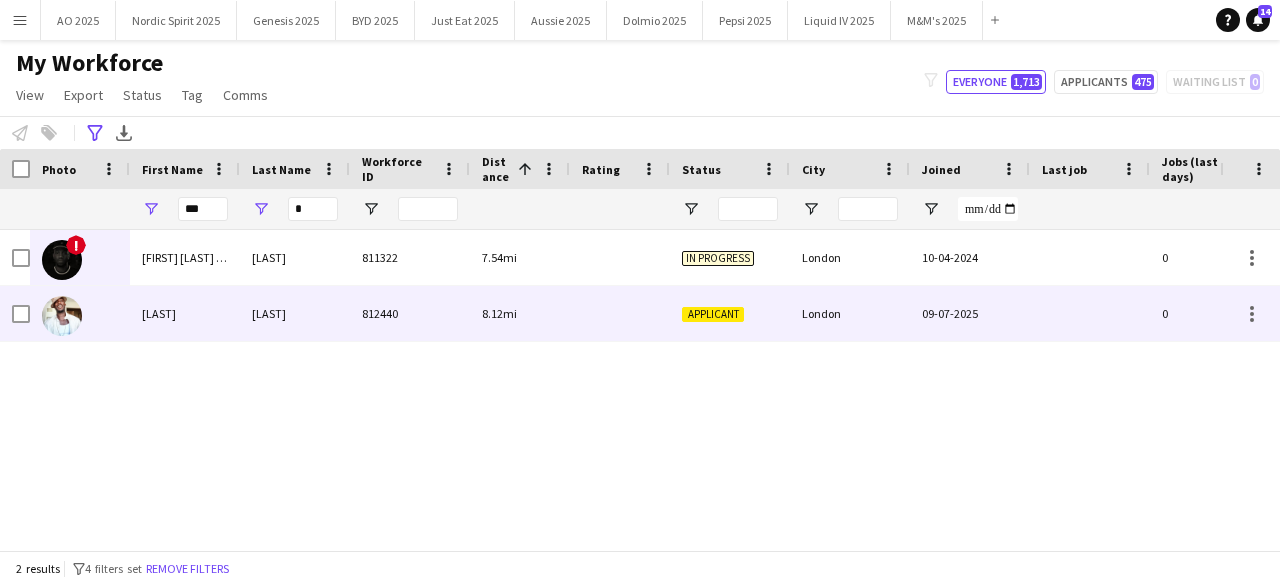 click at bounding box center [62, 316] 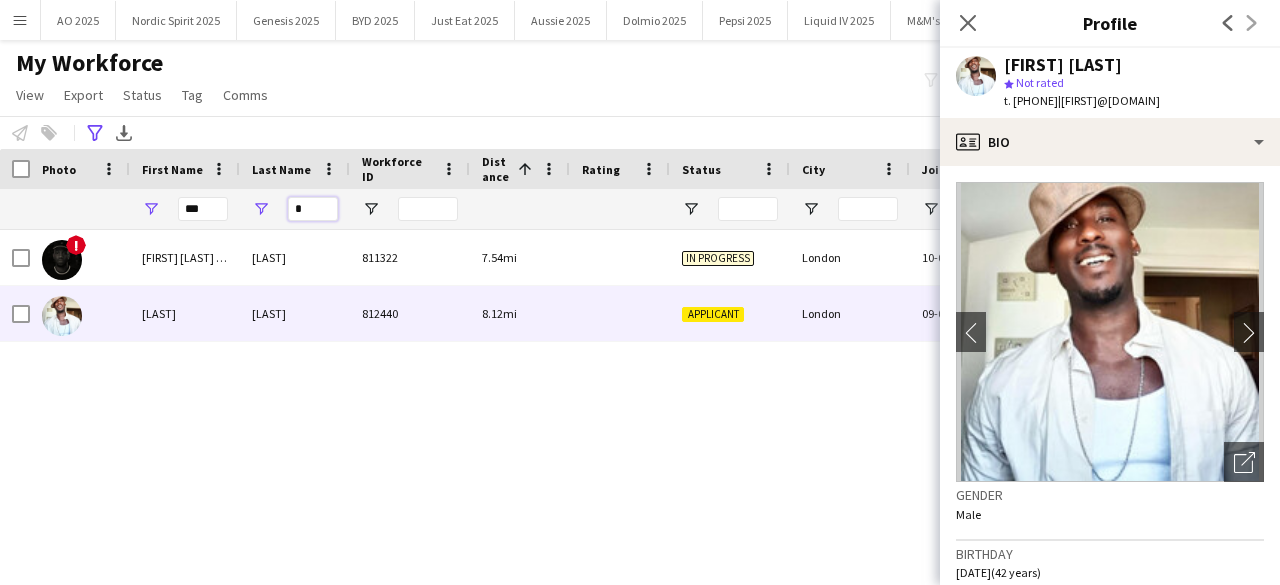 click on "*" at bounding box center (313, 209) 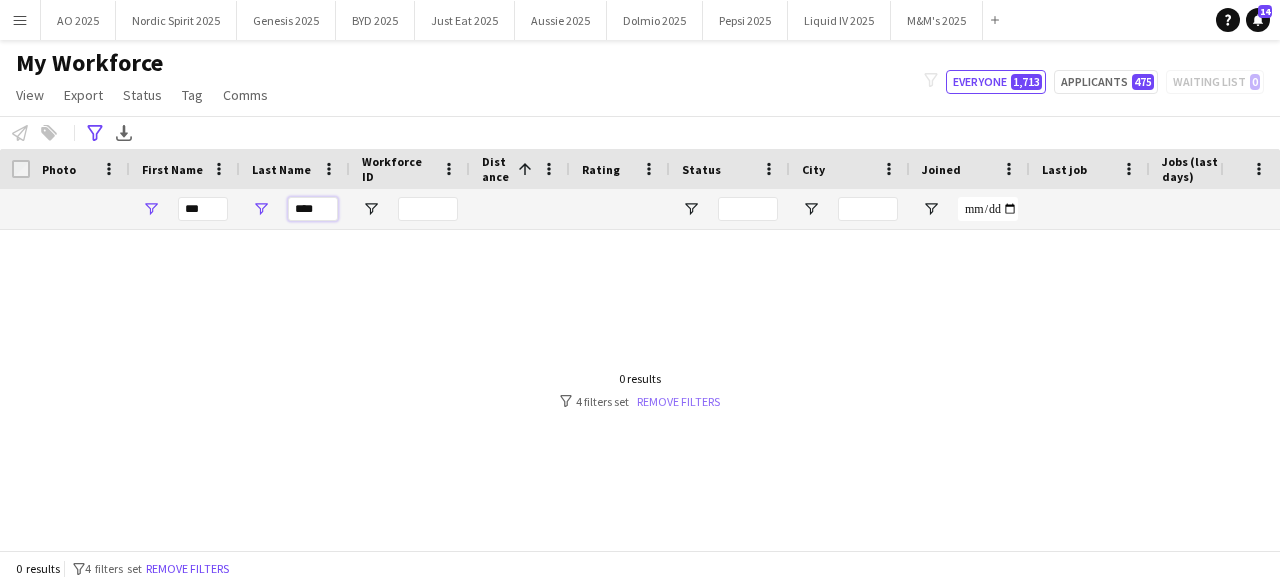 type on "****" 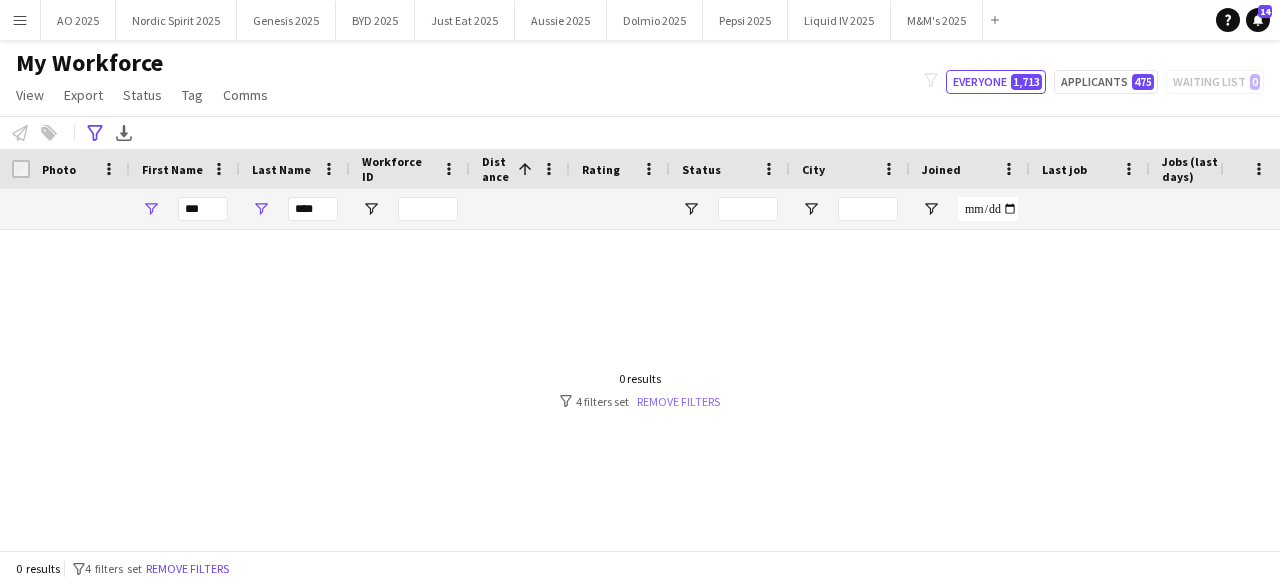 click on "Remove filters" at bounding box center [678, 401] 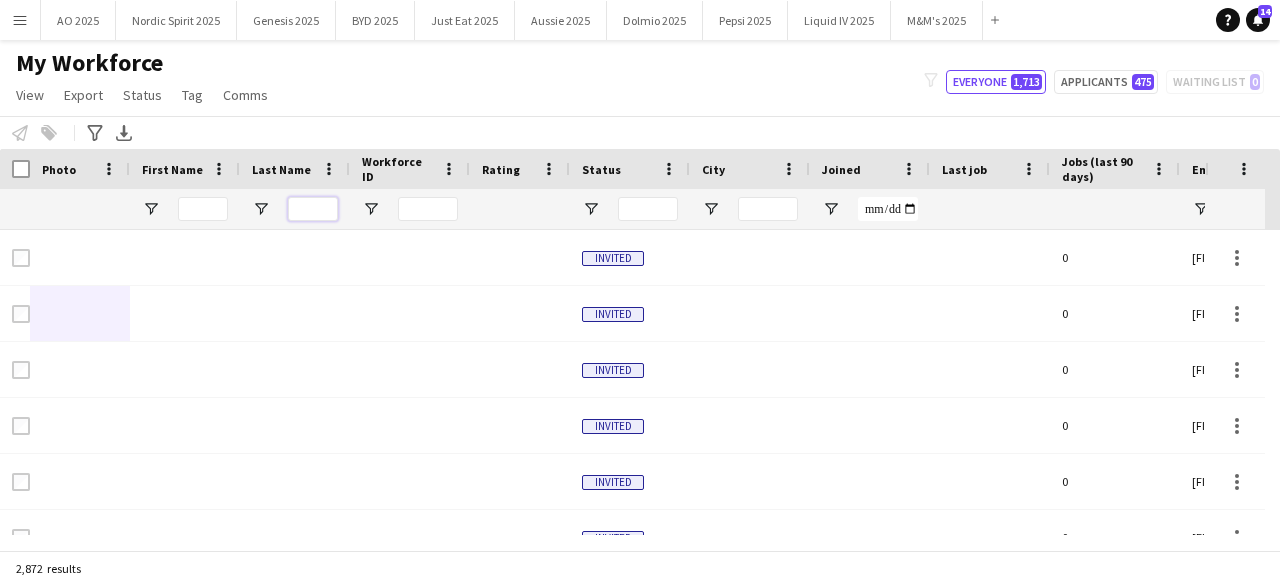 click at bounding box center (313, 209) 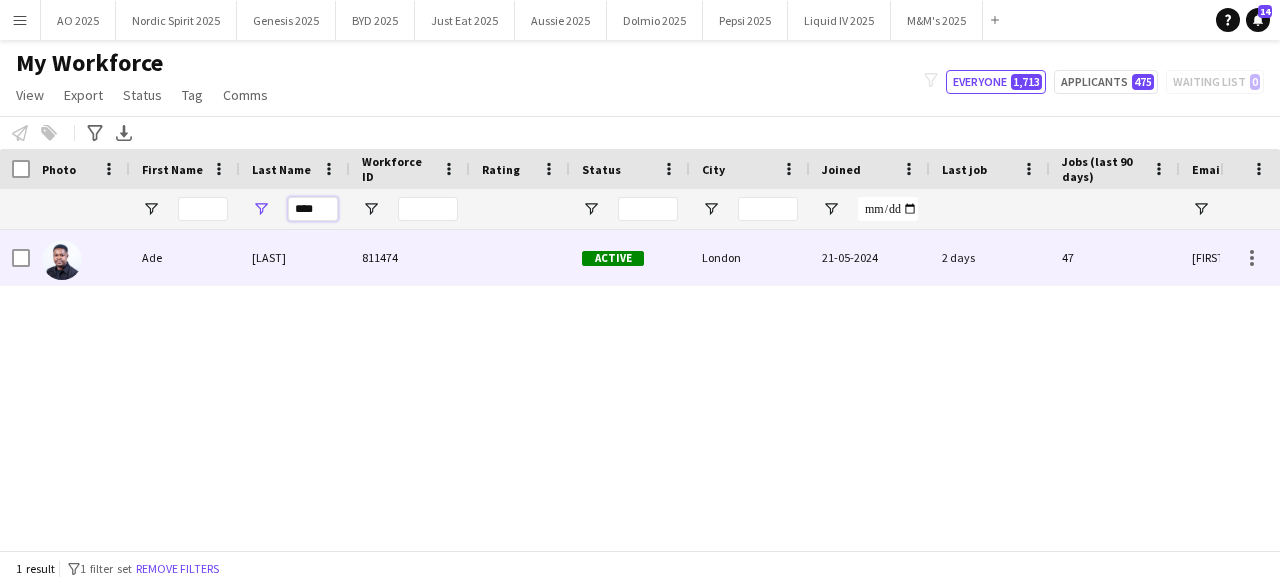 type on "****" 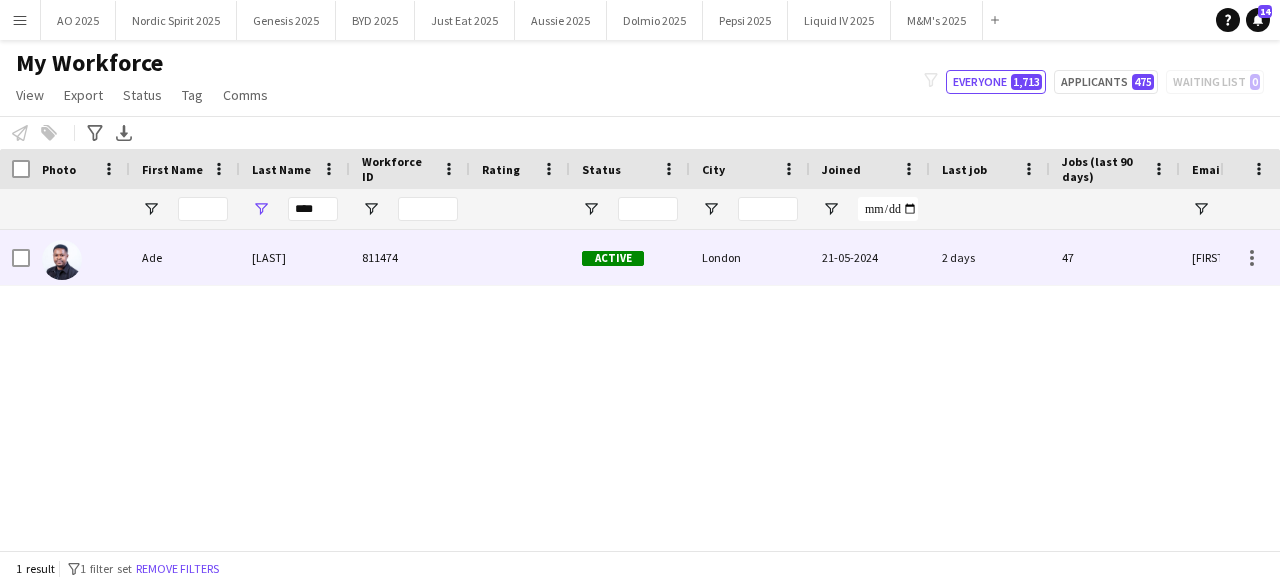 click at bounding box center [62, 260] 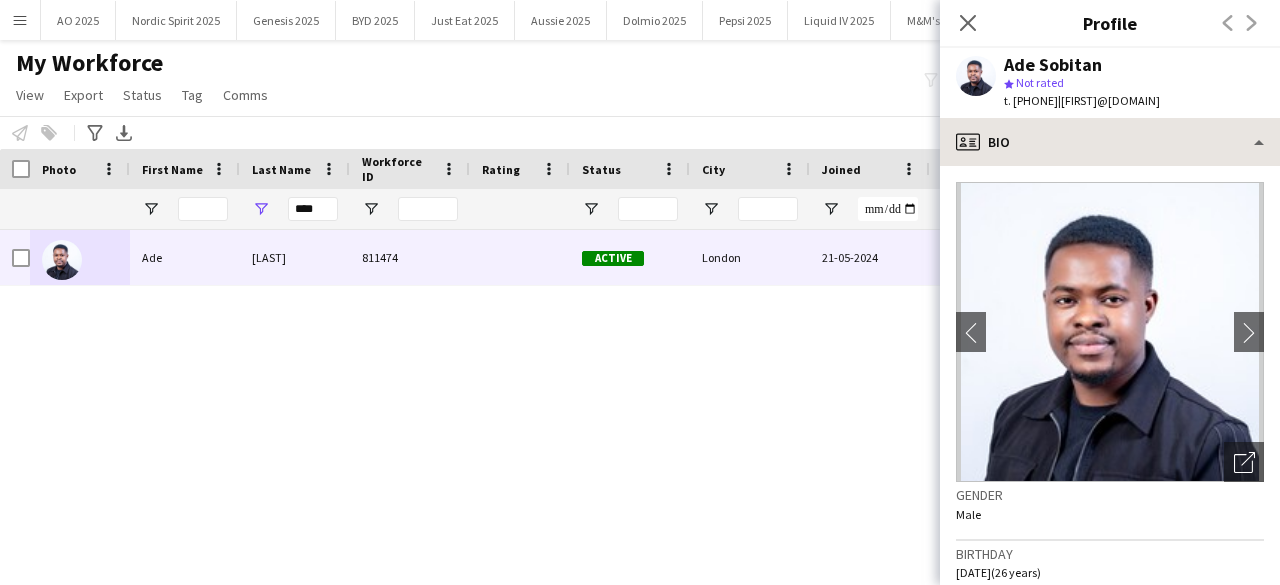 click on "profile
Bio
Bio
Bio
Company application
Company application
Employment
Employment
About you
About you
Emergency contacts
Emergency contacts
References
References
Payment details
Payment details
Compliance
Compliance
Additional info
Additional info
Legal stuff
Legal stuff
Documents
Documents
Feedback
Feedback
Calendar
Calendar
chevron-left
chevron-right
Open photos pop-in
Gender   Male   Birthday   [DATE]   ([AGE] years)   Location   Work history" 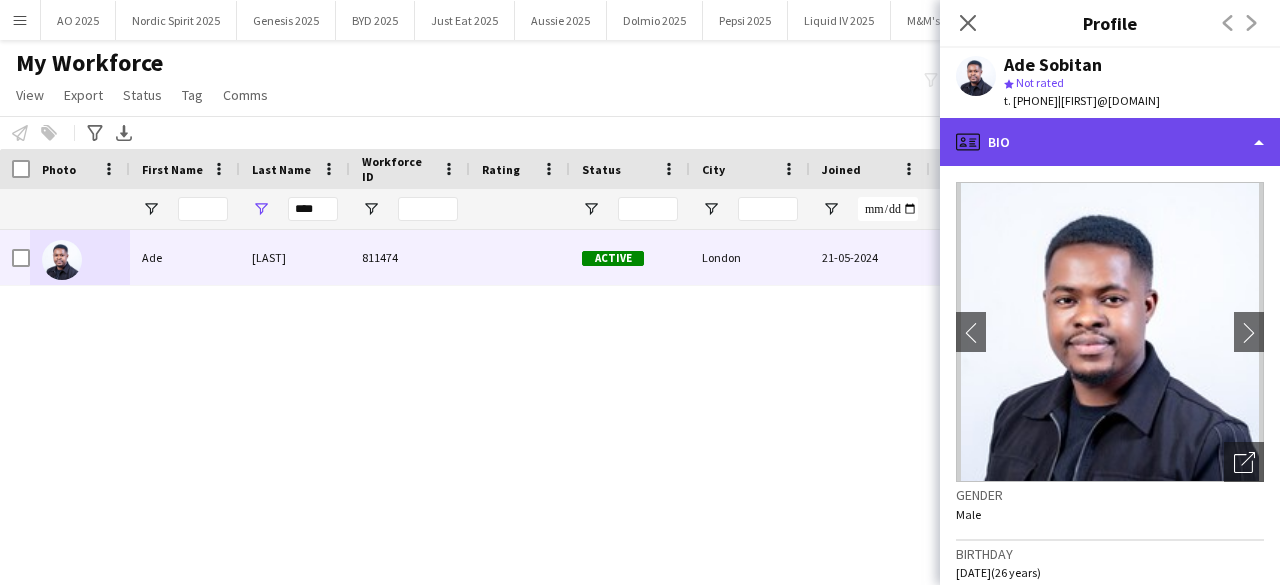 click on "profile
Bio" 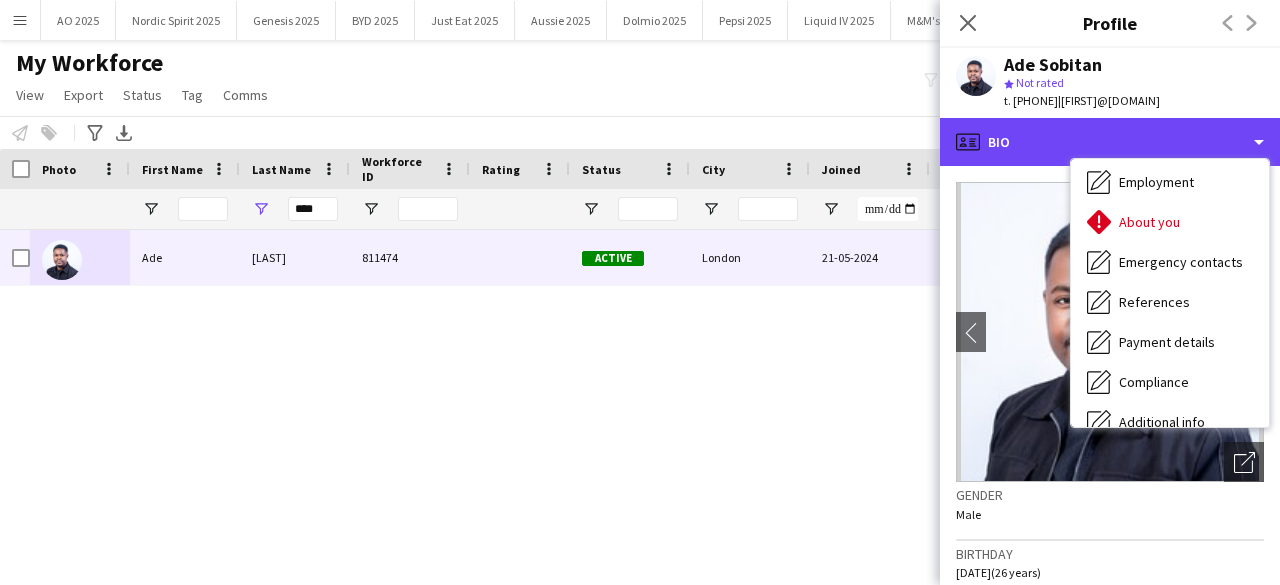 scroll, scrollTop: 268, scrollLeft: 0, axis: vertical 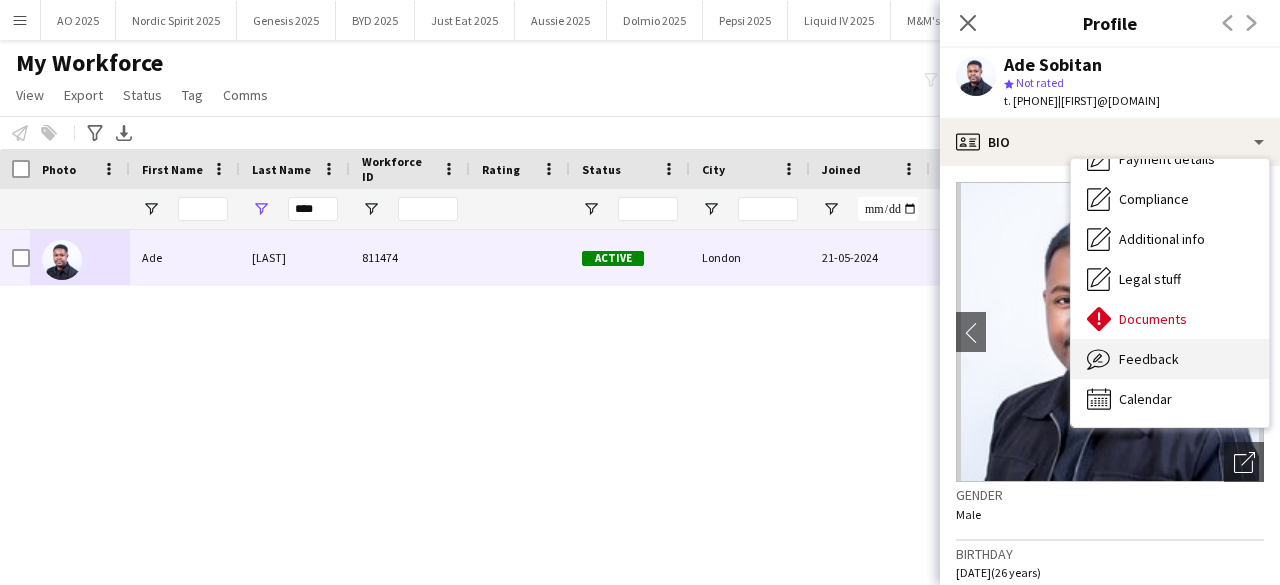 click on "Feedback
Feedback" at bounding box center [1170, 359] 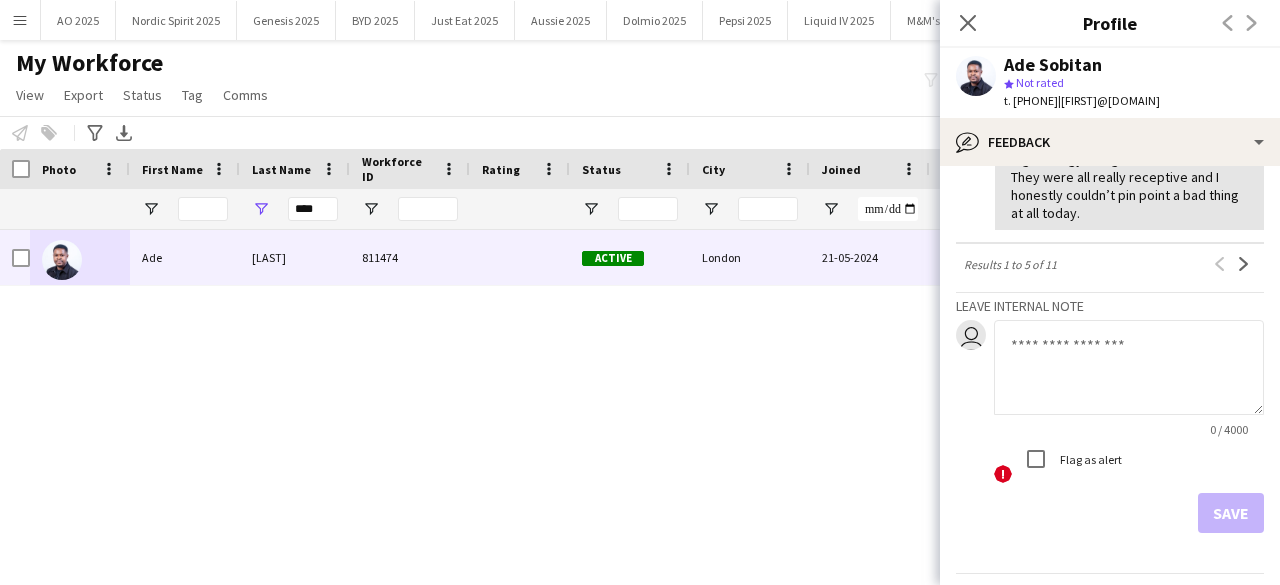 scroll, scrollTop: 1022, scrollLeft: 0, axis: vertical 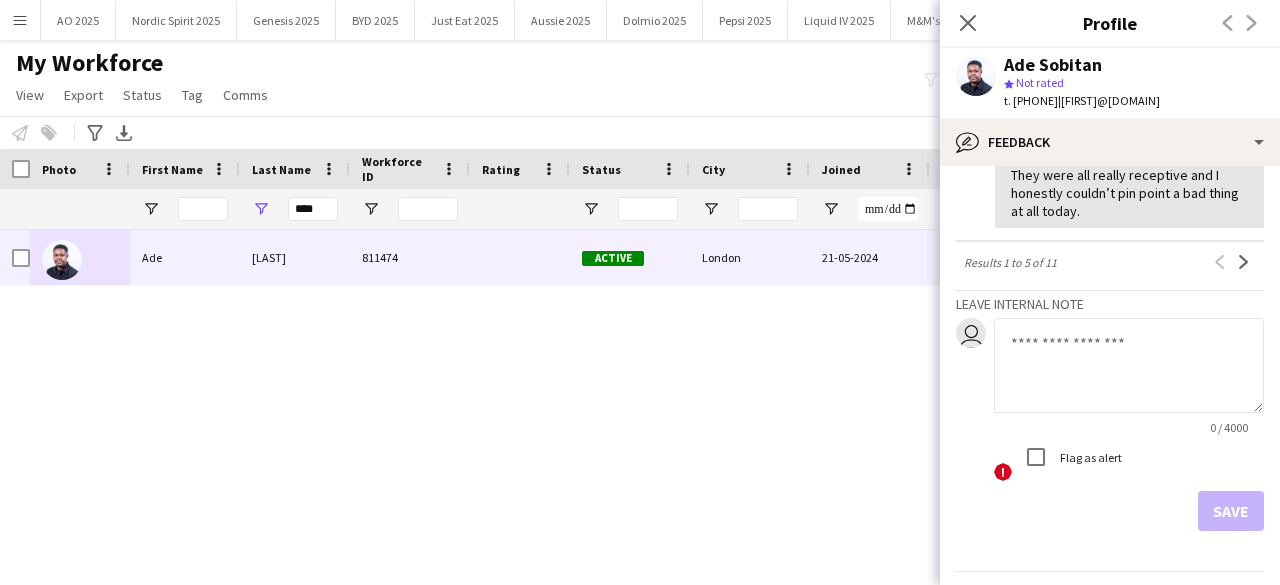 click 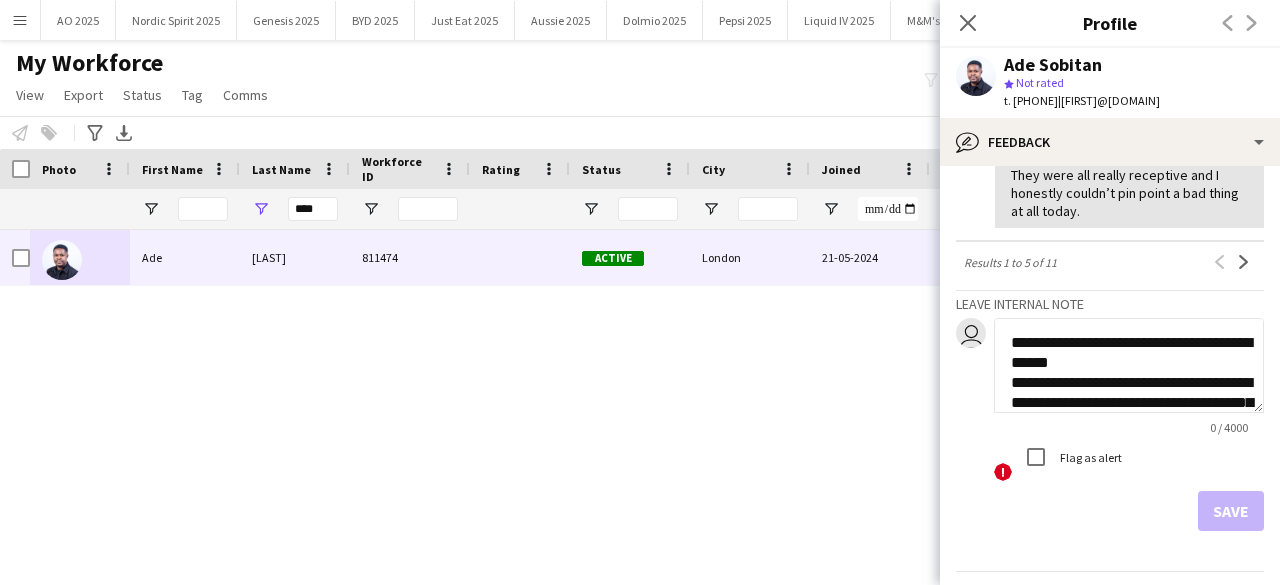 scroll, scrollTop: 480, scrollLeft: 0, axis: vertical 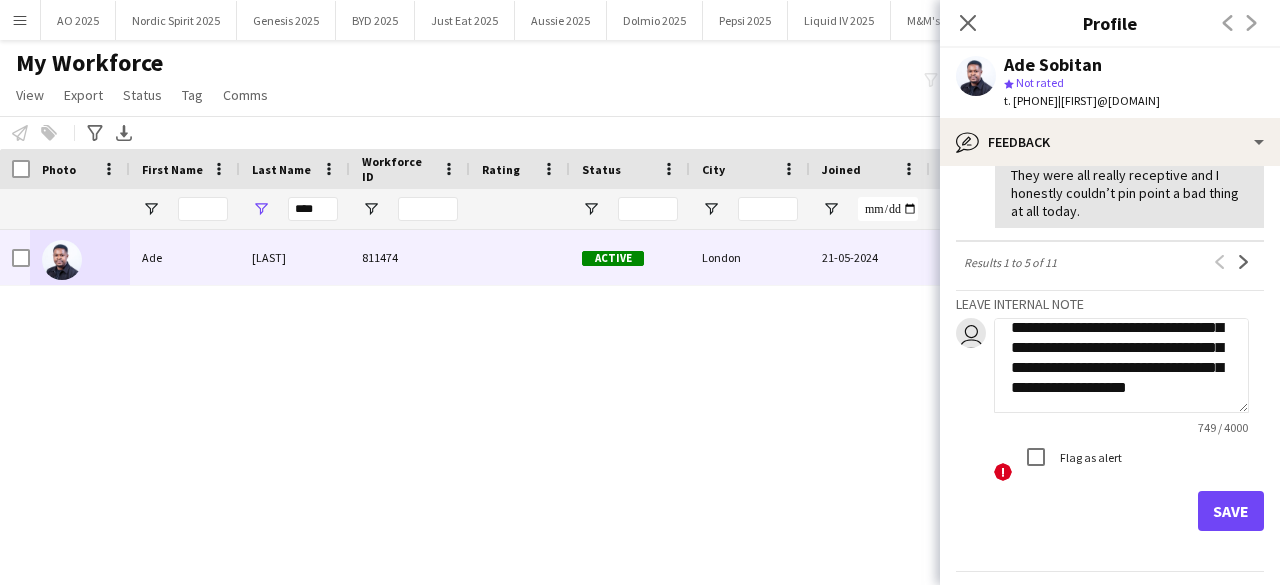 type on "**********" 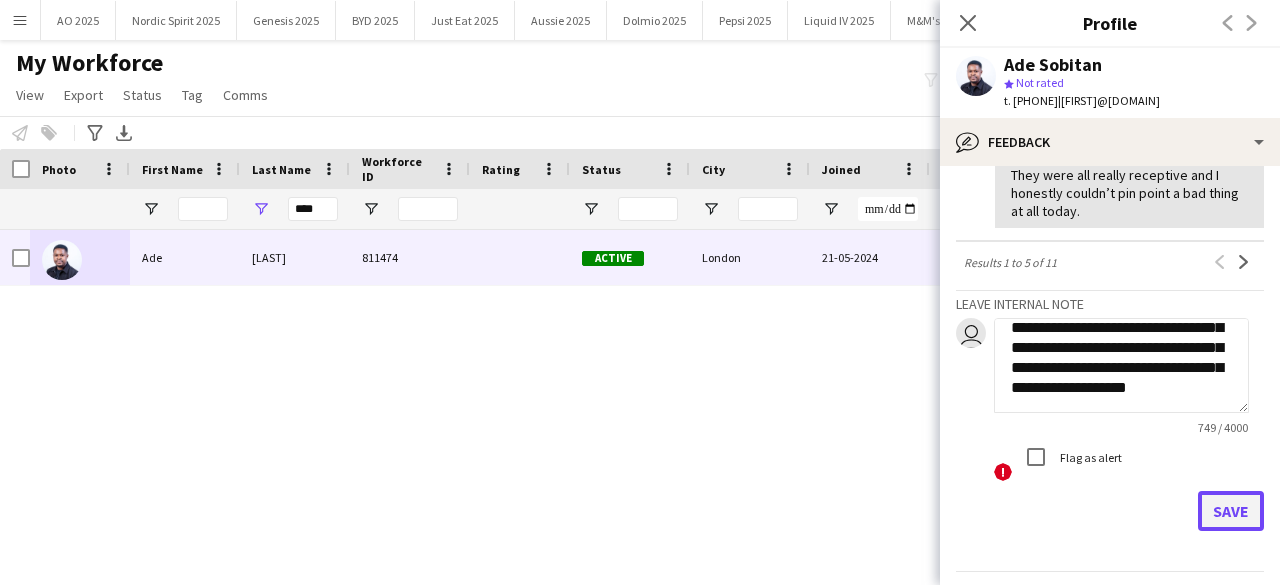 click on "Save" 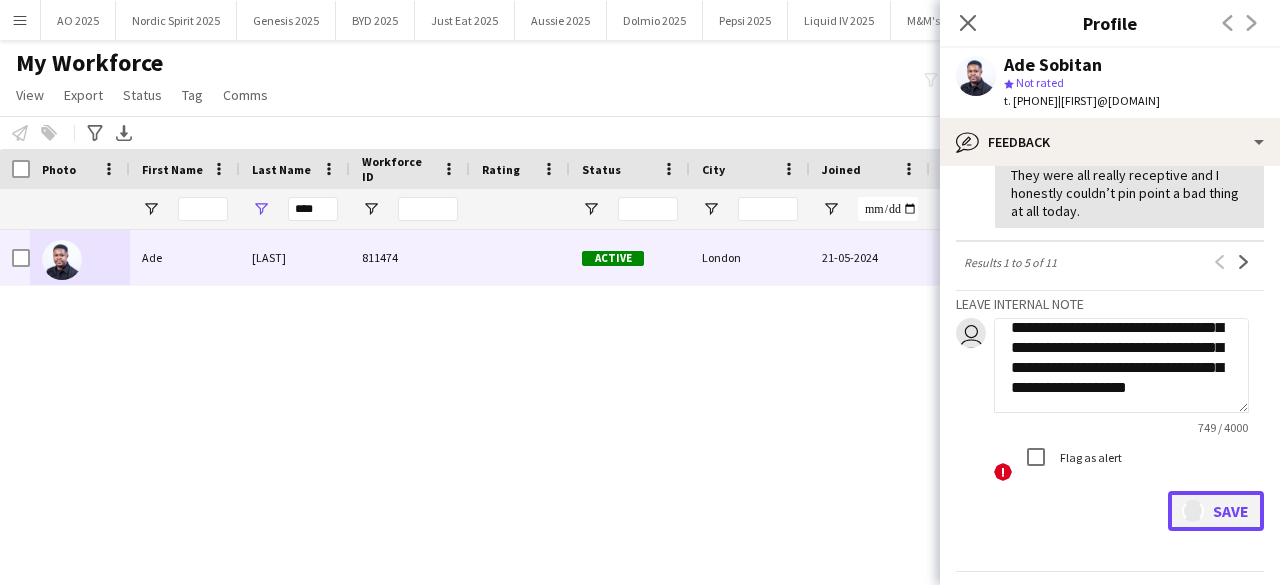 type 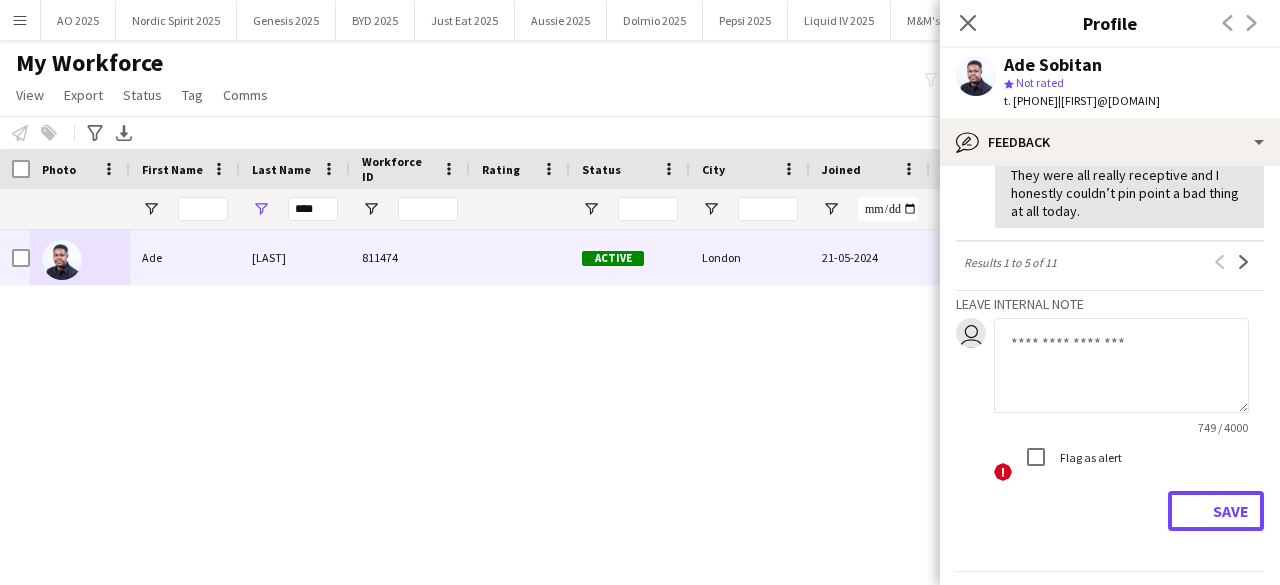 scroll, scrollTop: 0, scrollLeft: 0, axis: both 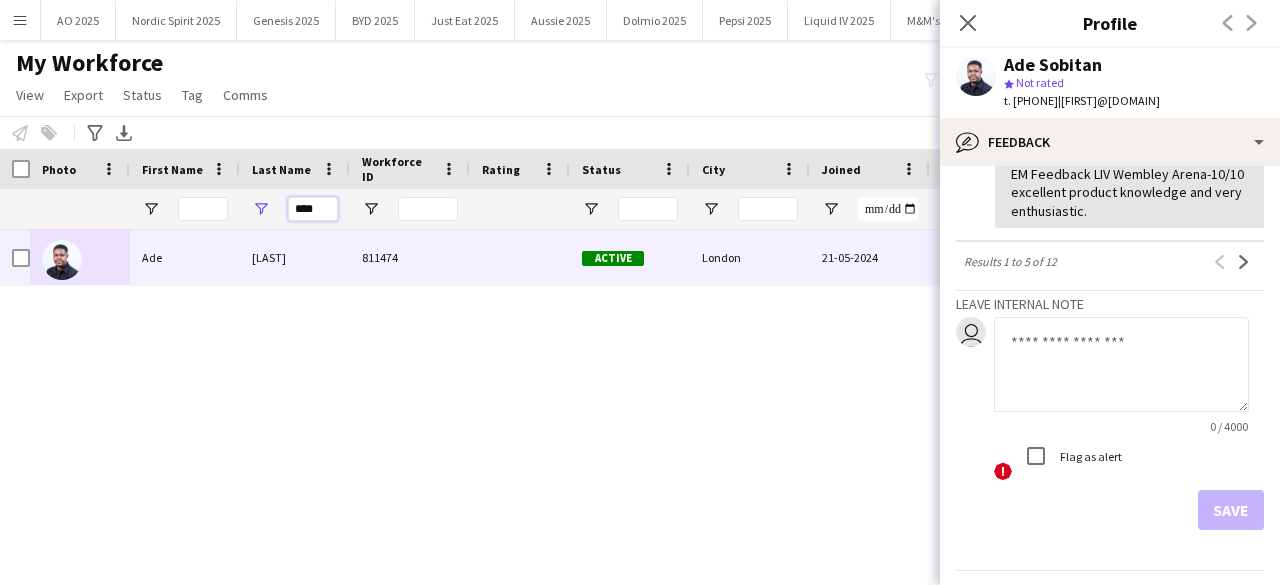 click on "****" at bounding box center (313, 209) 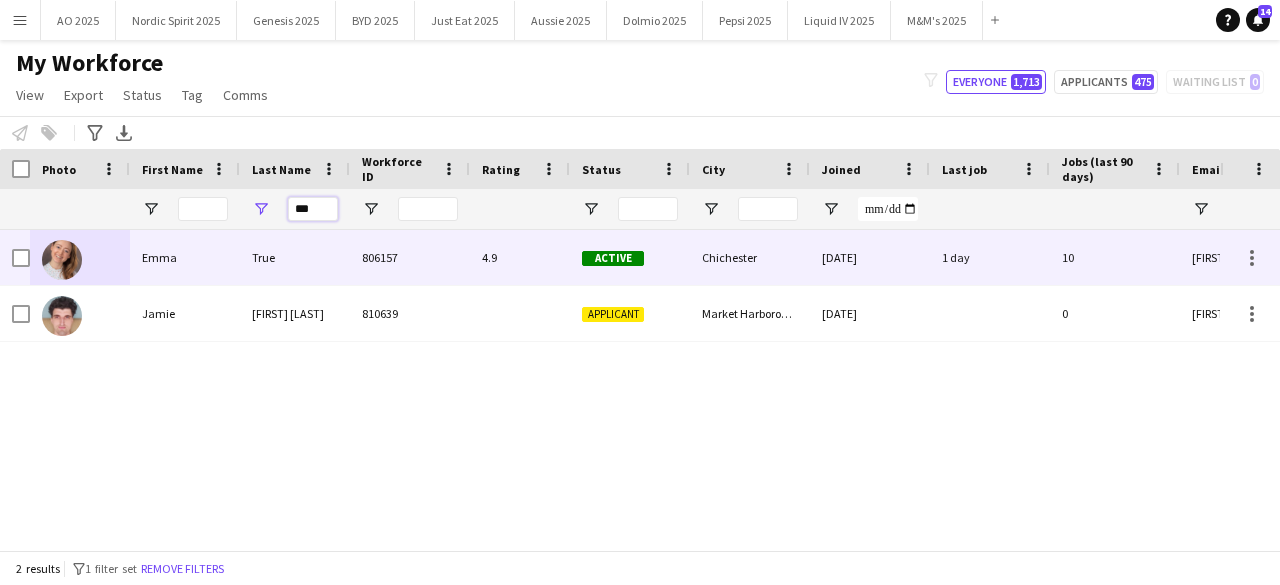 type on "***" 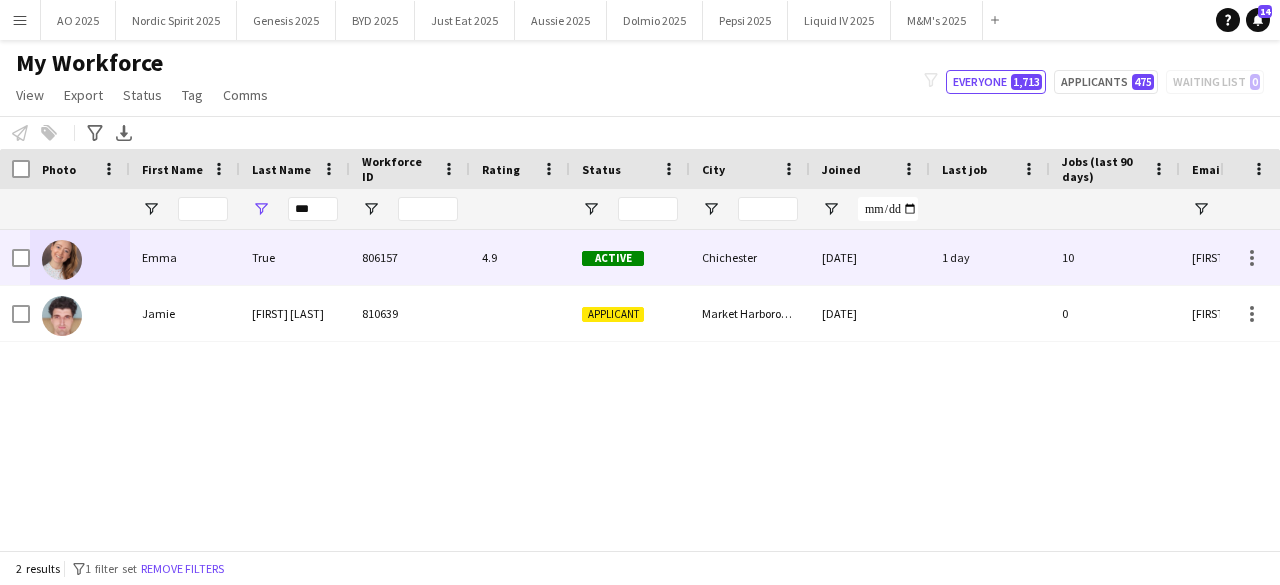 click at bounding box center [62, 260] 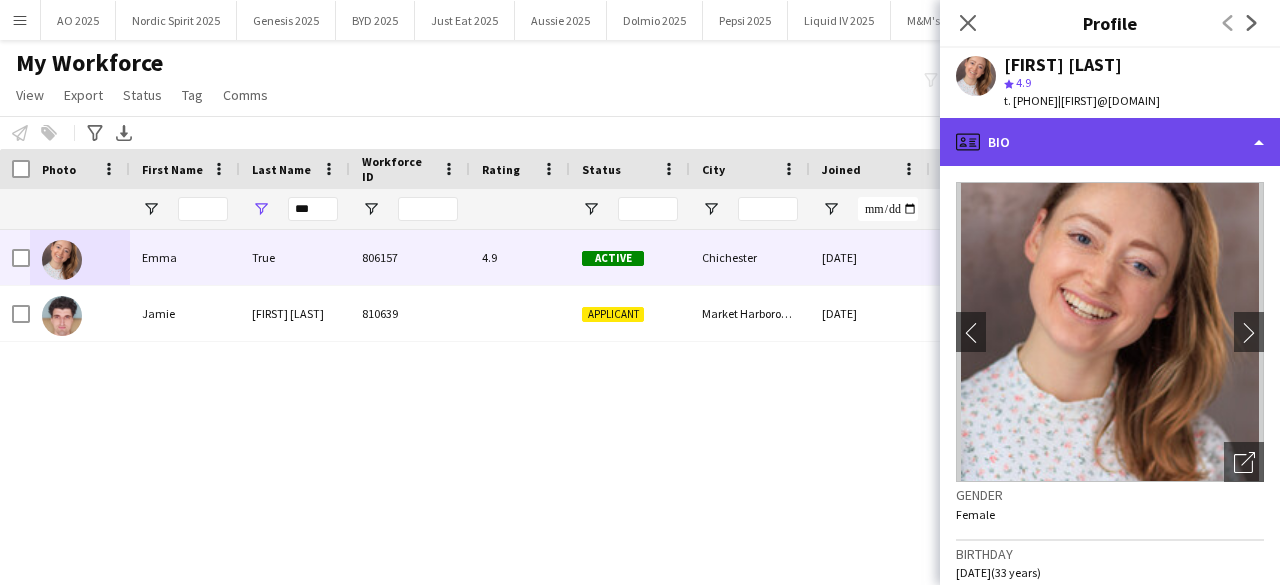 click on "profile
Bio" 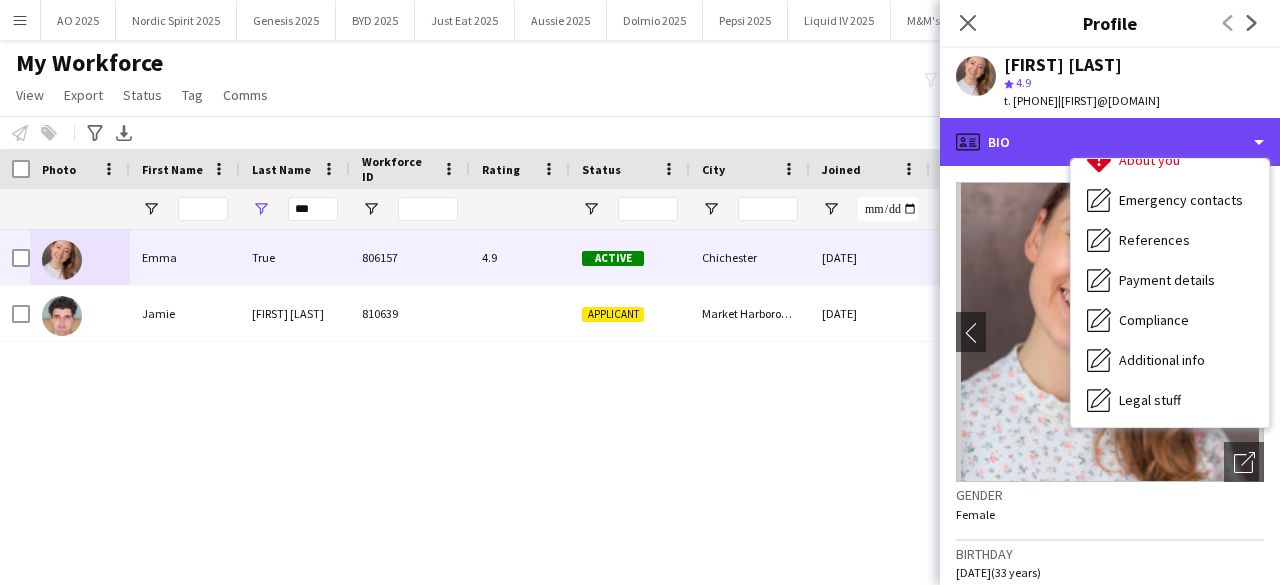 scroll, scrollTop: 268, scrollLeft: 0, axis: vertical 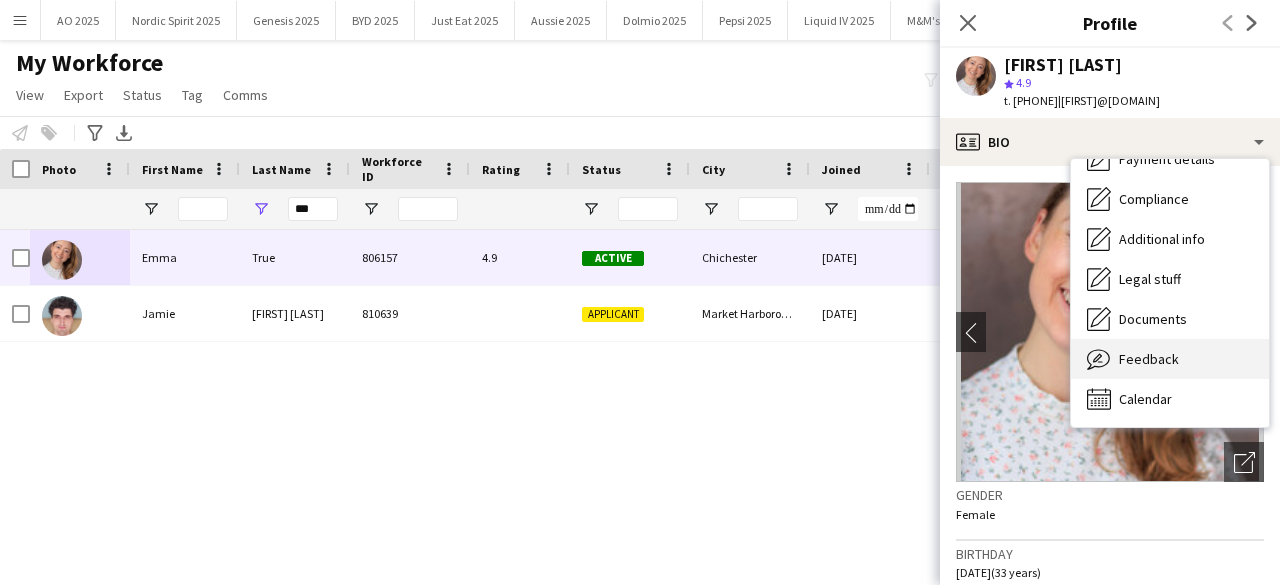 click on "Feedback
Feedback" at bounding box center [1170, 359] 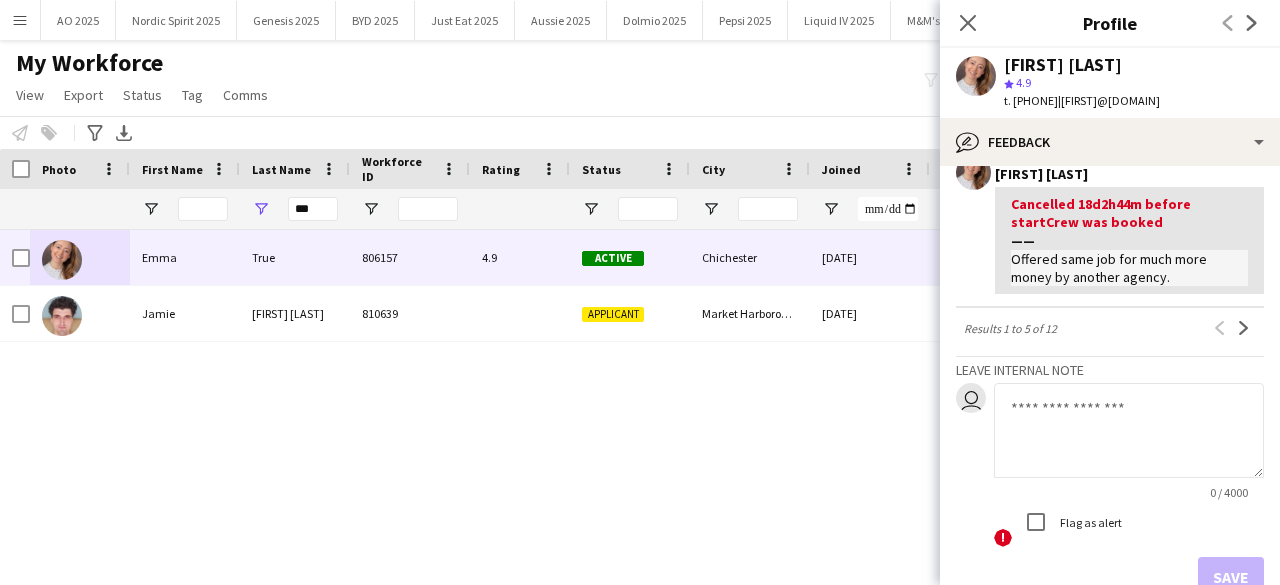 scroll, scrollTop: 959, scrollLeft: 0, axis: vertical 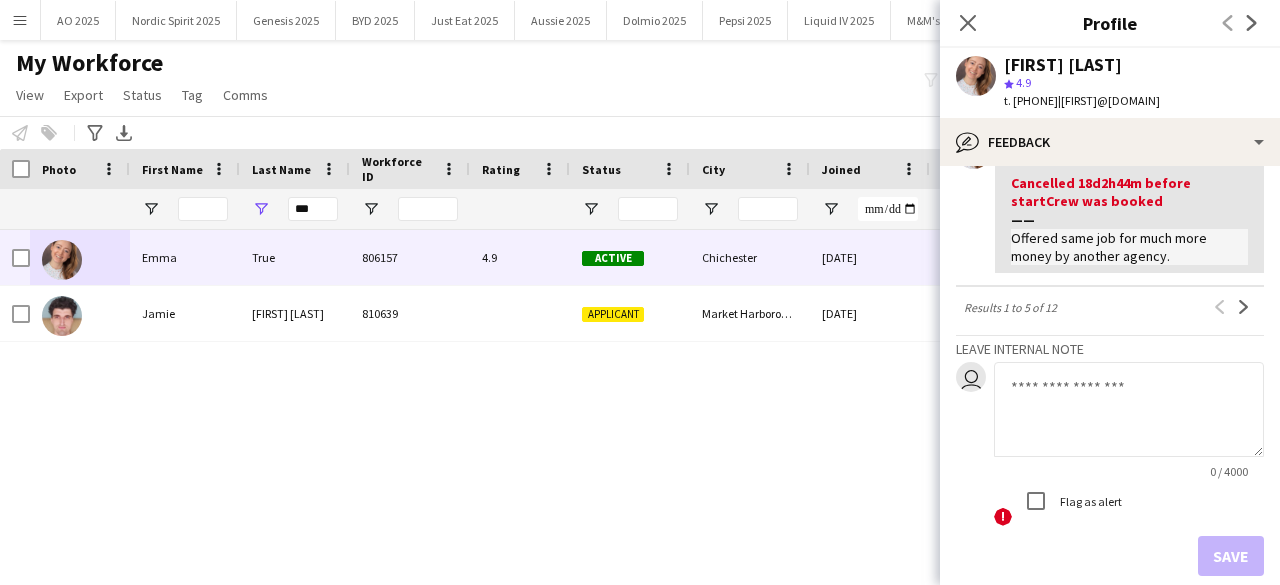 click 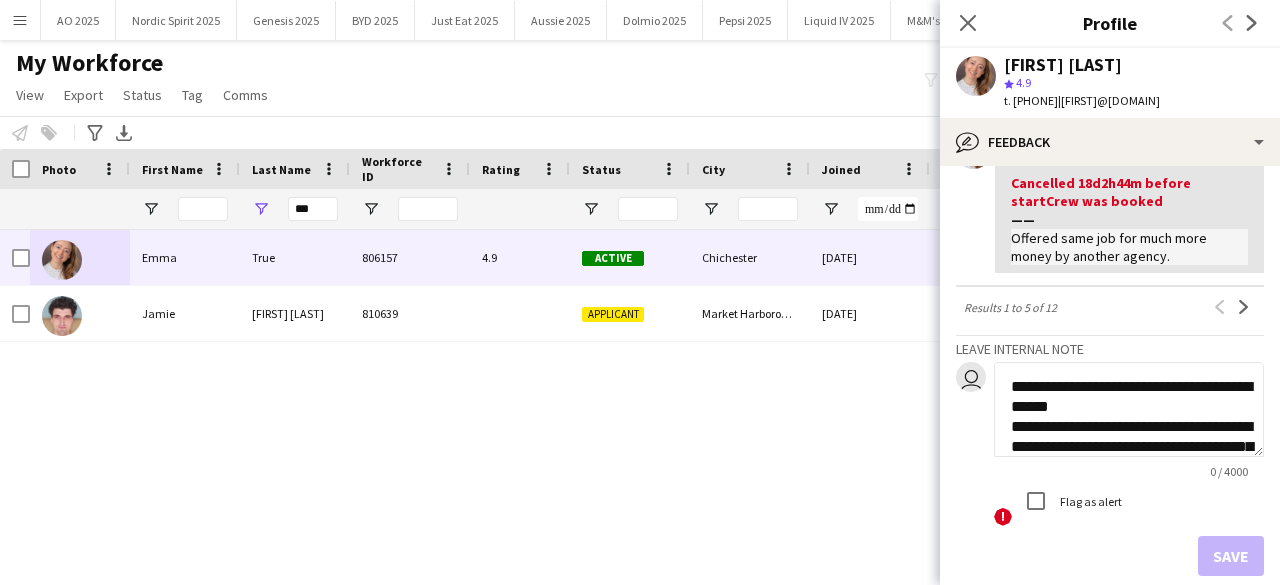 scroll, scrollTop: 520, scrollLeft: 0, axis: vertical 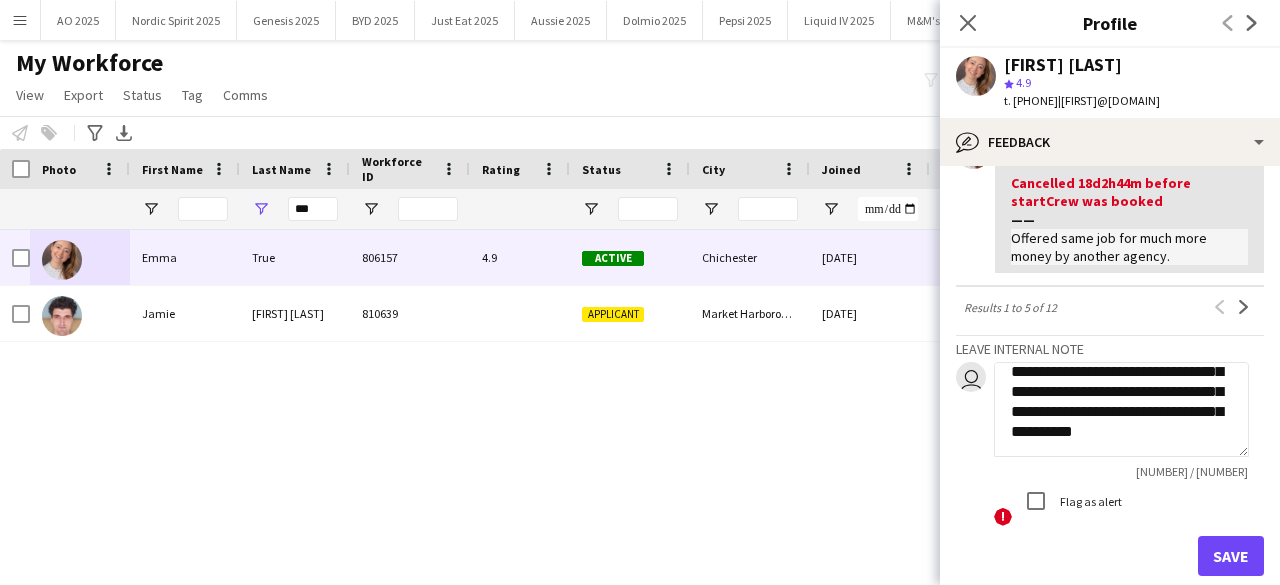 type on "**********" 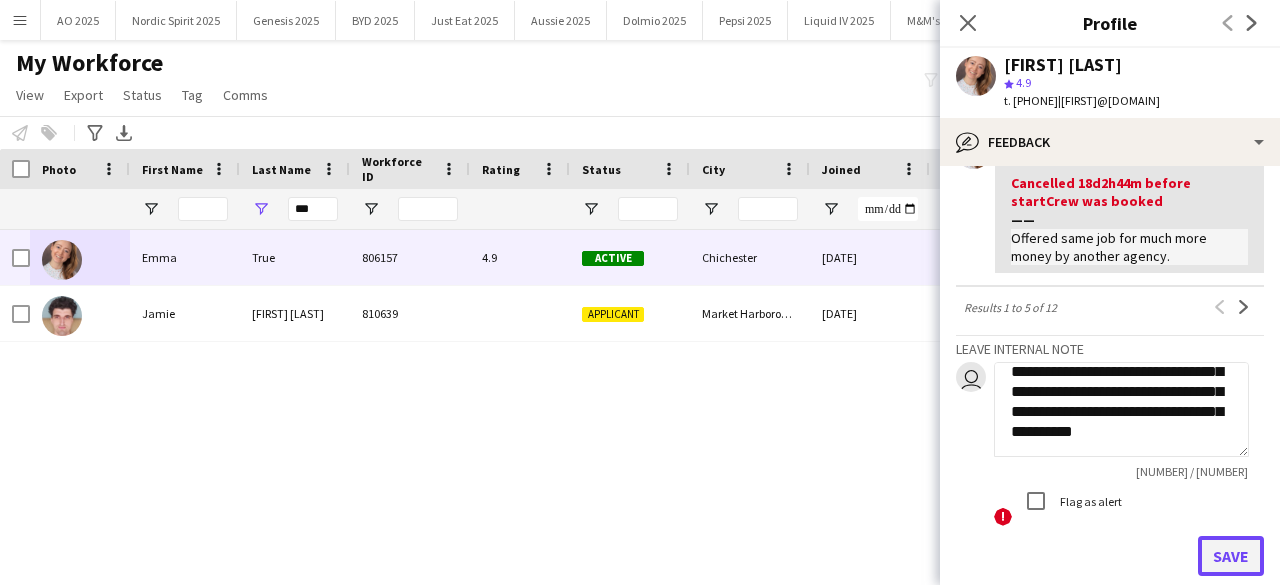 click on "Save" 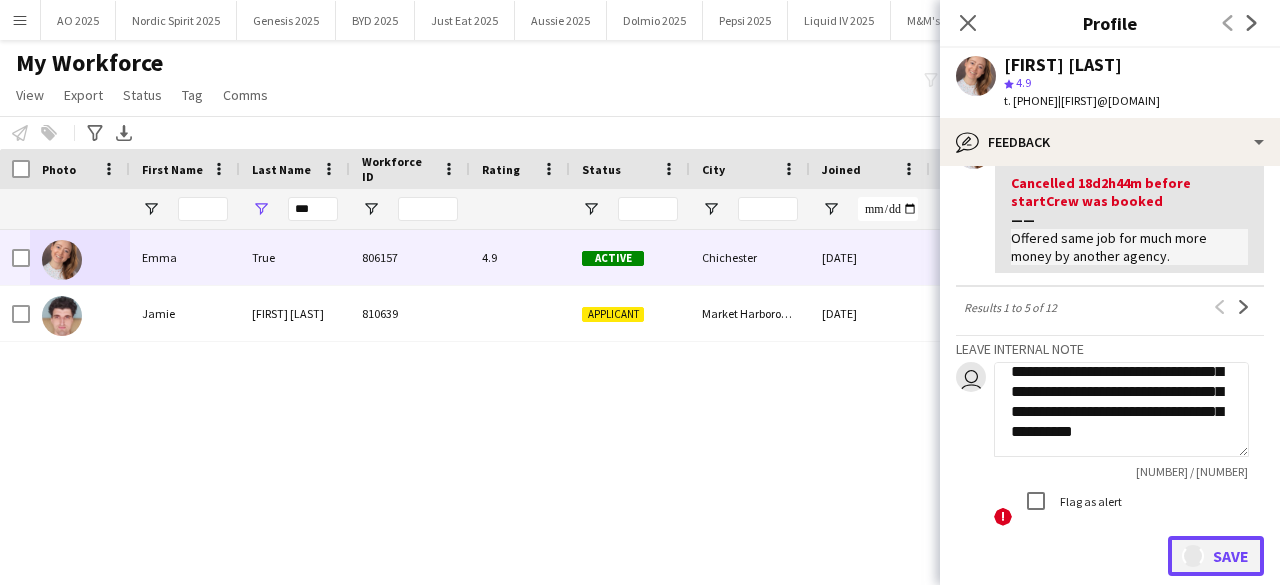 type 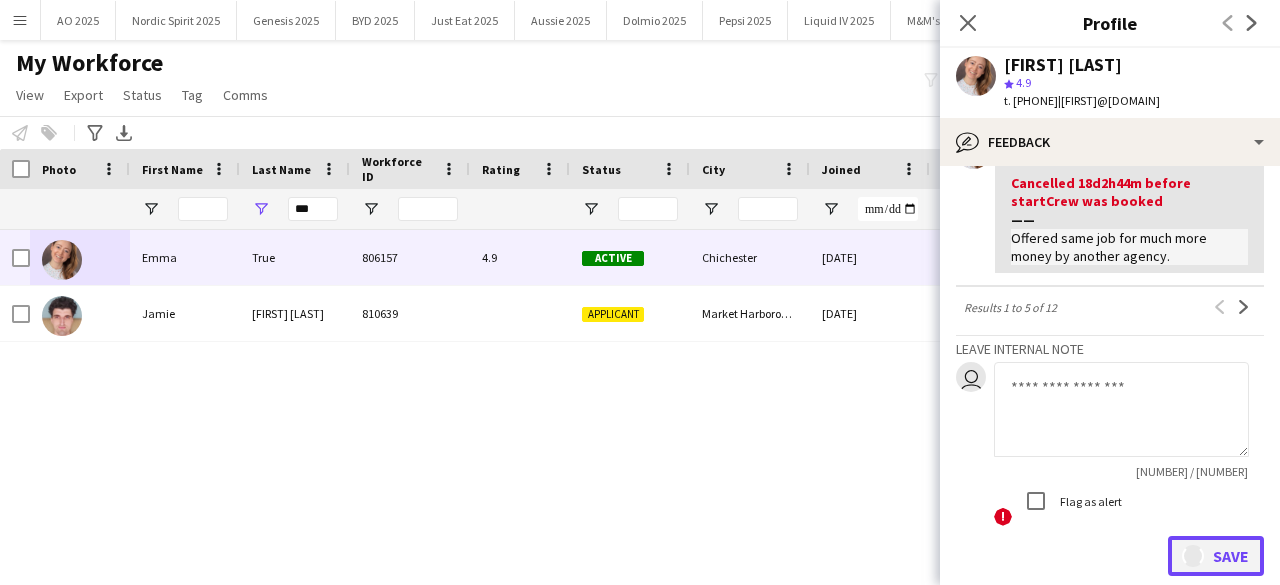 scroll, scrollTop: 0, scrollLeft: 0, axis: both 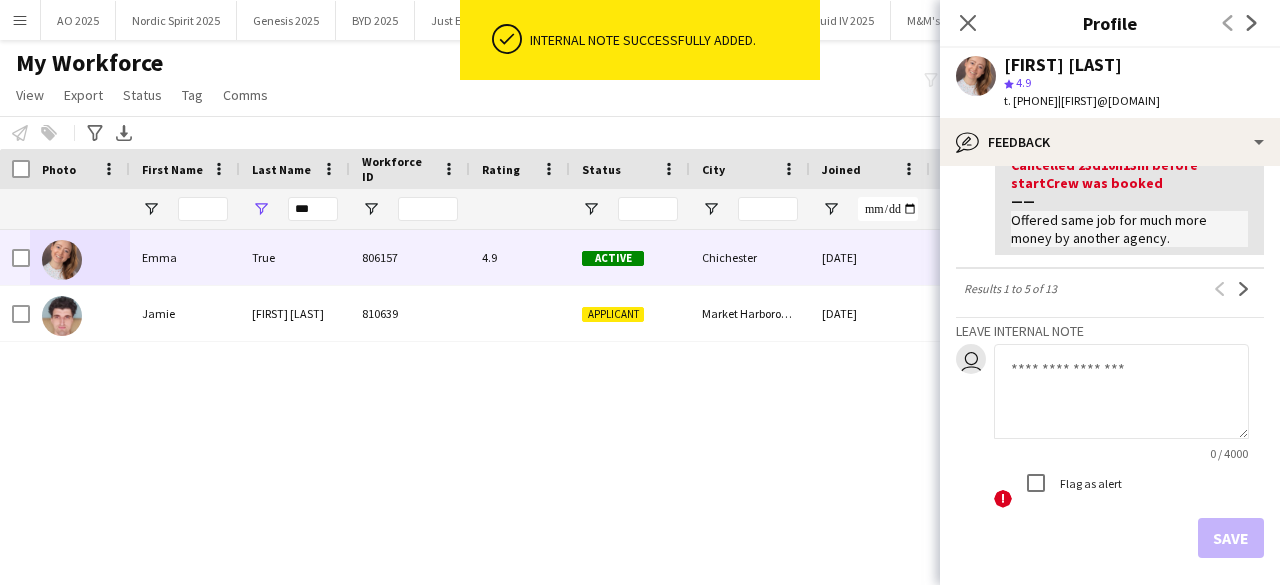 drag, startPoint x: 1266, startPoint y: 468, endPoint x: 1260, endPoint y: 448, distance: 20.880613 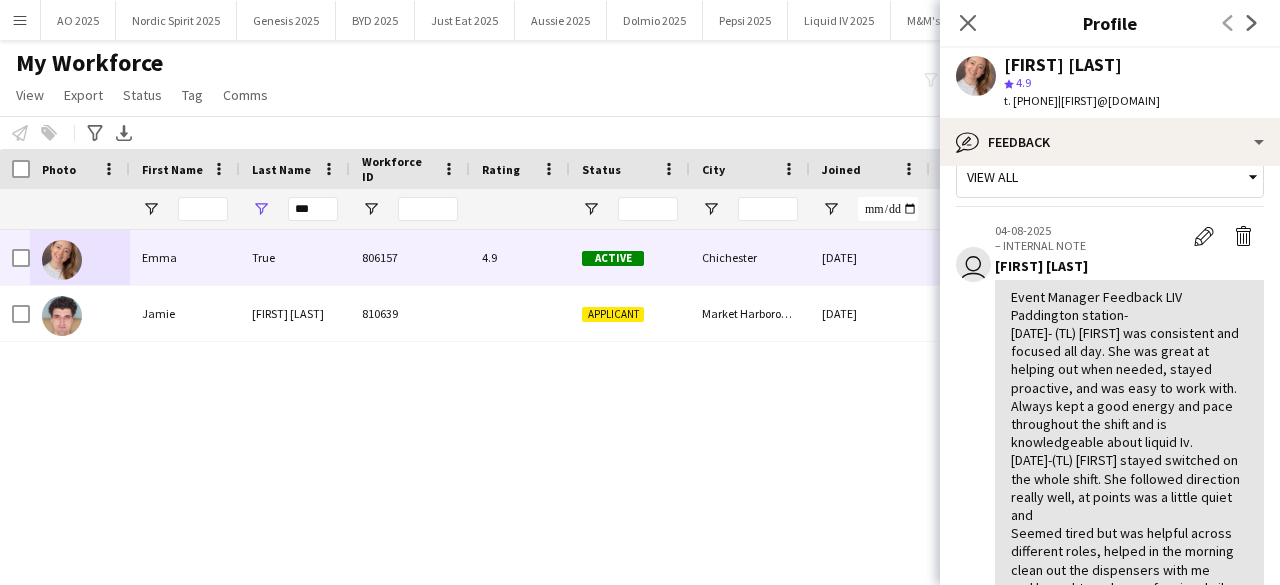 scroll, scrollTop: 0, scrollLeft: 0, axis: both 